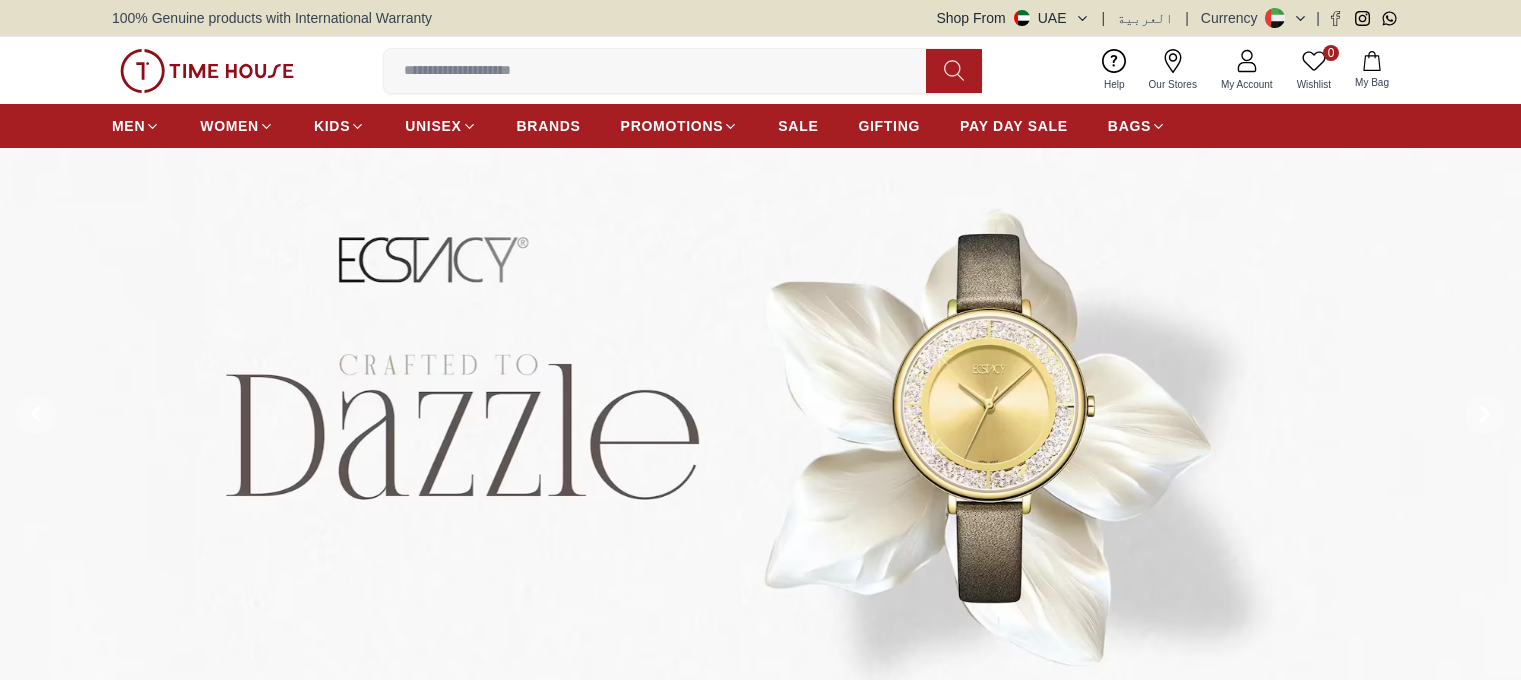 scroll, scrollTop: 0, scrollLeft: 0, axis: both 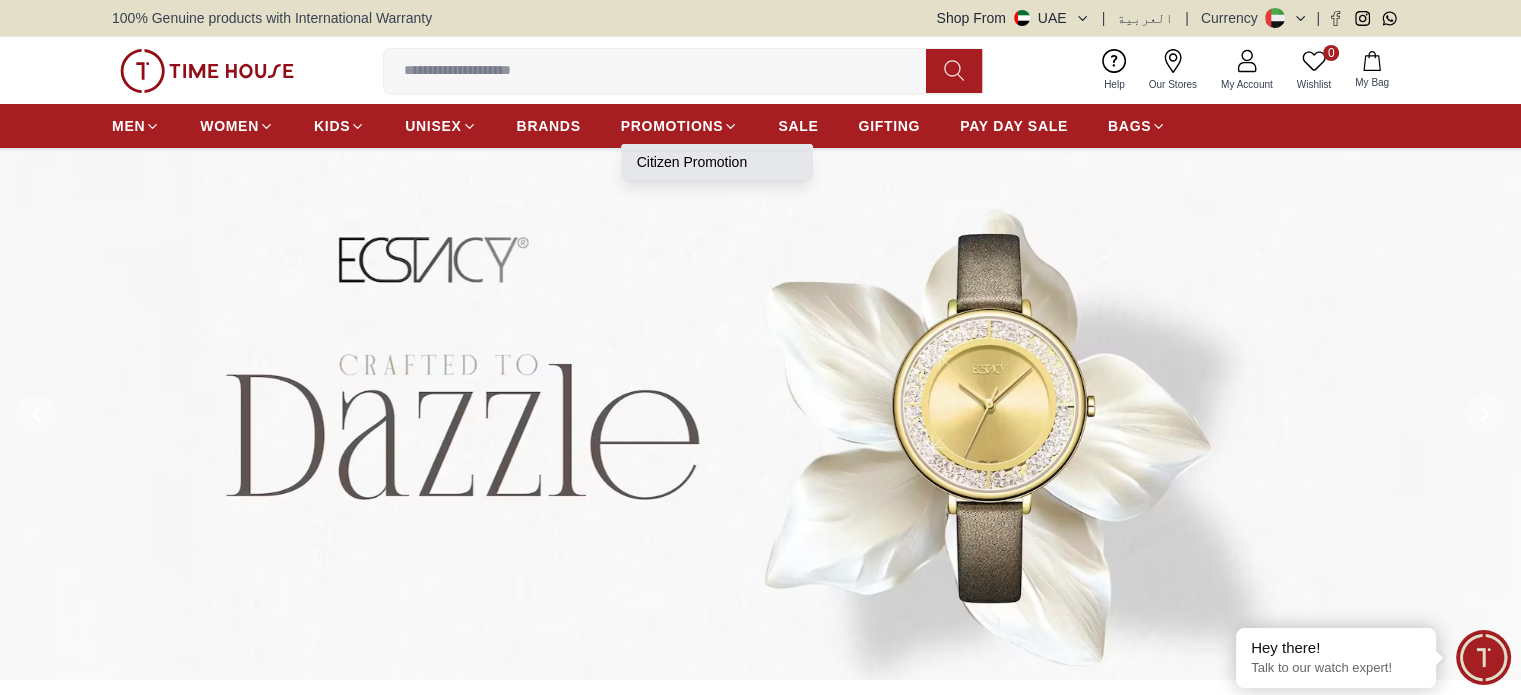click on "Citizen Promotion" at bounding box center [717, 162] 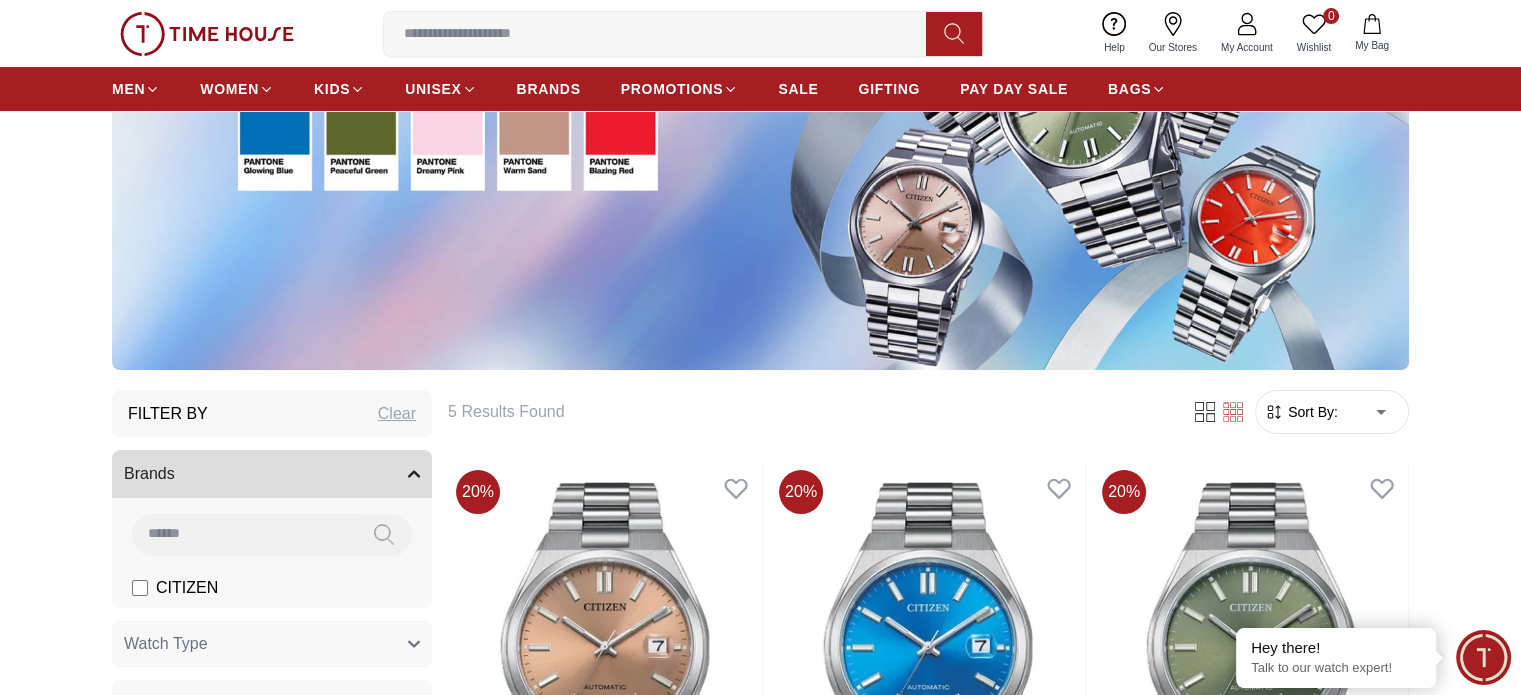 scroll, scrollTop: 300, scrollLeft: 0, axis: vertical 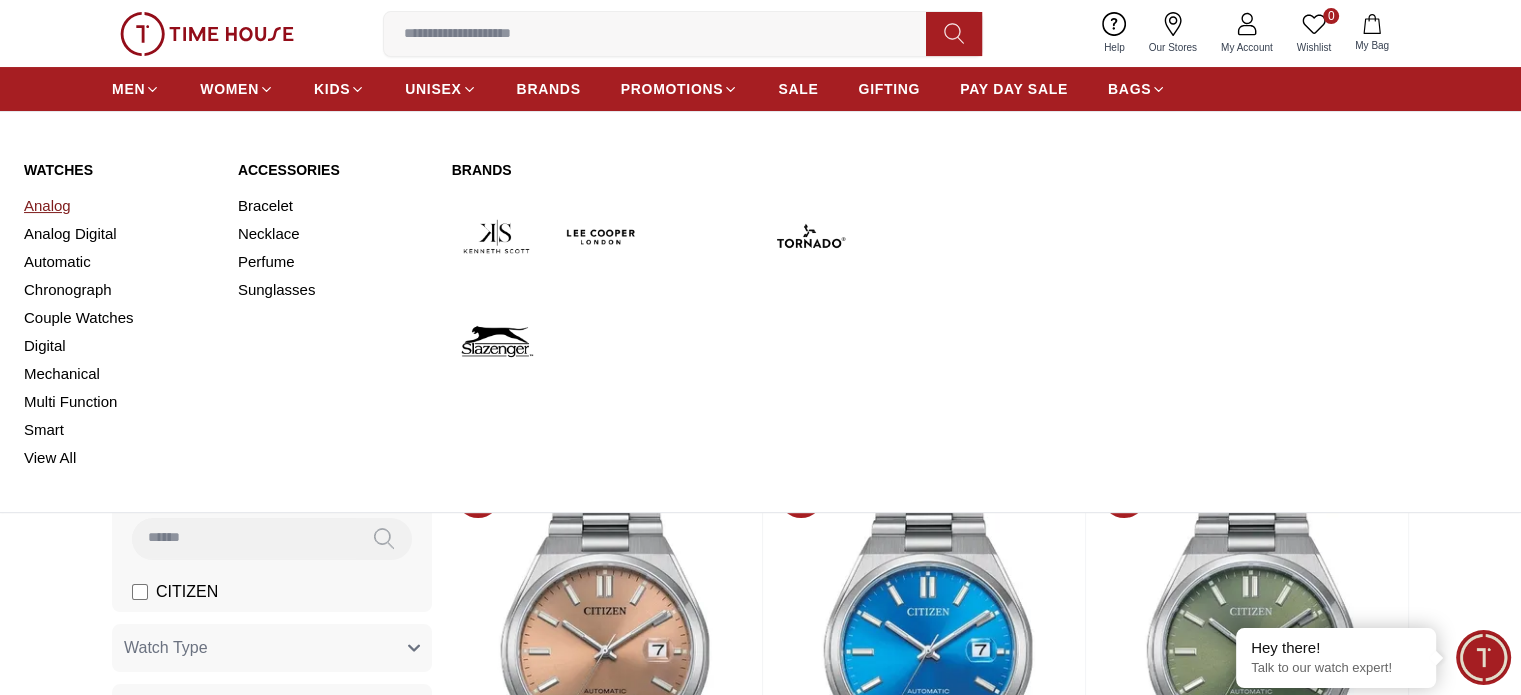 click on "Analog" at bounding box center [119, 206] 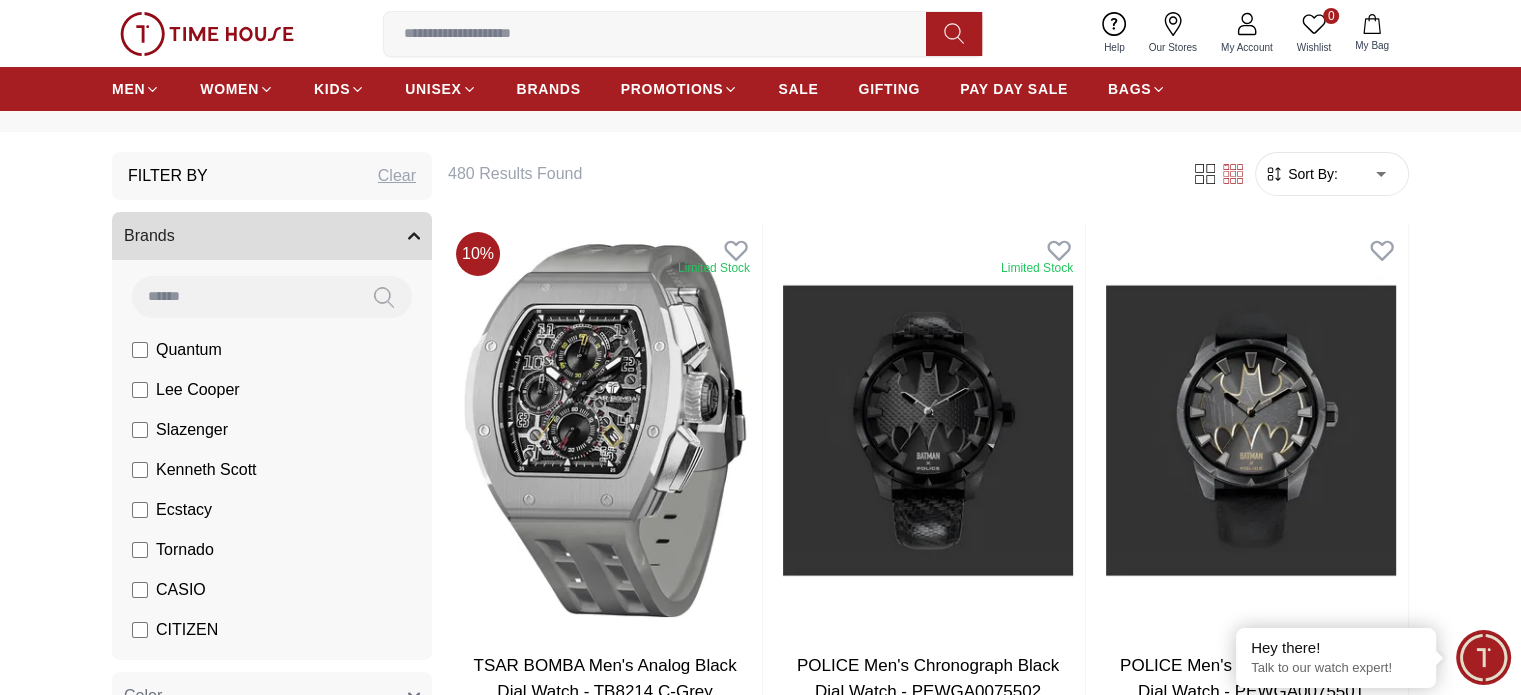 scroll, scrollTop: 0, scrollLeft: 0, axis: both 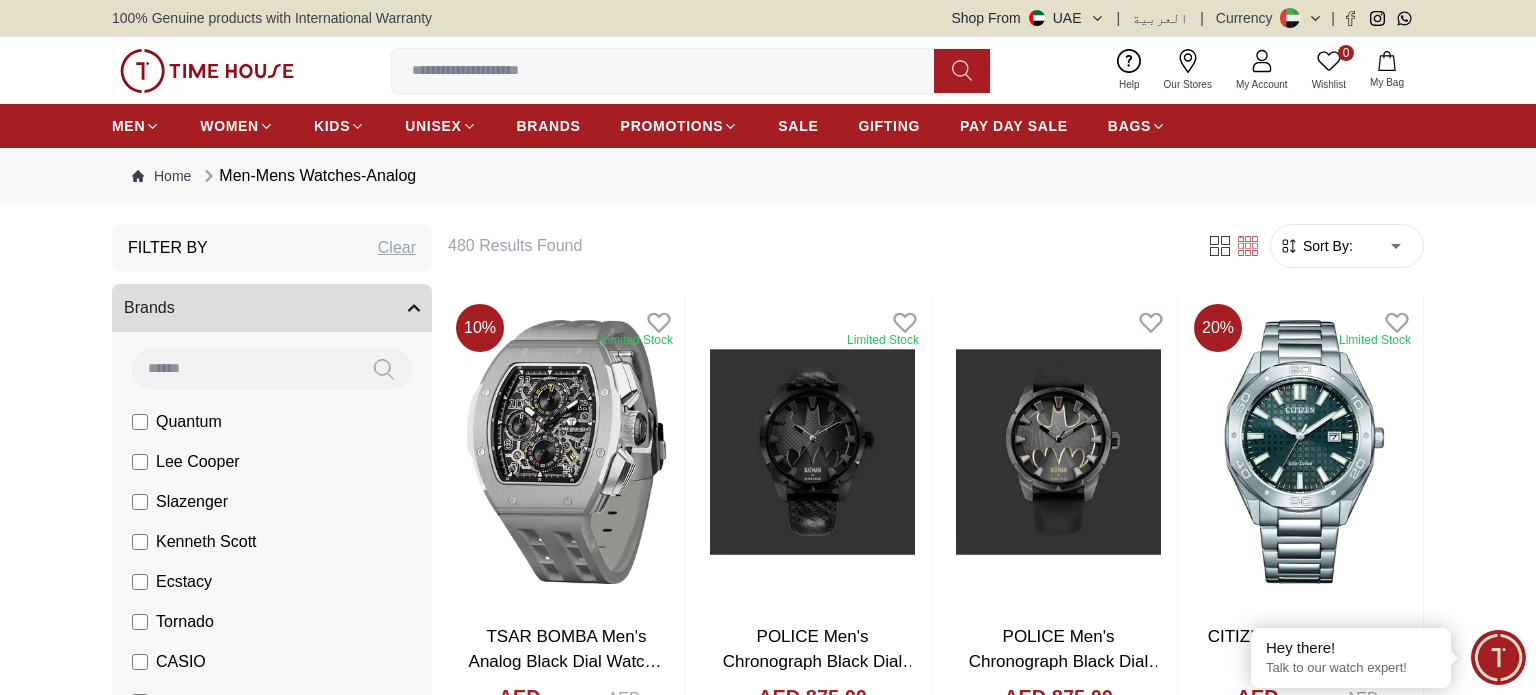 click on "100% Genuine products with International Warranty Shop From UAE | العربية |     Currency    | 0 Wishlist My Bag Help Our Stores My Account 0 Wishlist My Bag MEN WOMEN KIDS UNISEX BRANDS PROMOTIONS SALE GIFTING PAY DAY SALE BAGS Home Men-Mens Watches-Analog    Filter By Clear Brands Quantum Lee Cooper Slazenger Kenneth Scott Ecstacy Tornado CASIO CITIZEN GUESS ORIENT Police Ducati G-Shock Tsar Bomba Color Black Green Blue Red Dark Blue Silver Orange Rose Gold Grey White White / Rose Gold Black / Black Black / Silver Yellow Brown White / Silver Light Blue Black /Grey Pink Green /Silver Purple Blue / Blue Navy Blue Military Green Blue / Silver Champagne White / Gold White / Gold  Black  Ivory Blue  Army Green Camouflage Silver / White / Rose Gold Black / Blue MOP White Black/Silver Blue/Silver Navy blue Cadet Blue Deep Blue Green / Gold  Spa Blue /public/uploads/product/IBmFk_Q1AGS.jpg /public/uploads/product/zze3SOb-QLE.jpg Main Functions Small second hand Case Size (Mm) 45 32.1 40 34.9 26.5" at bounding box center [768, 1819] 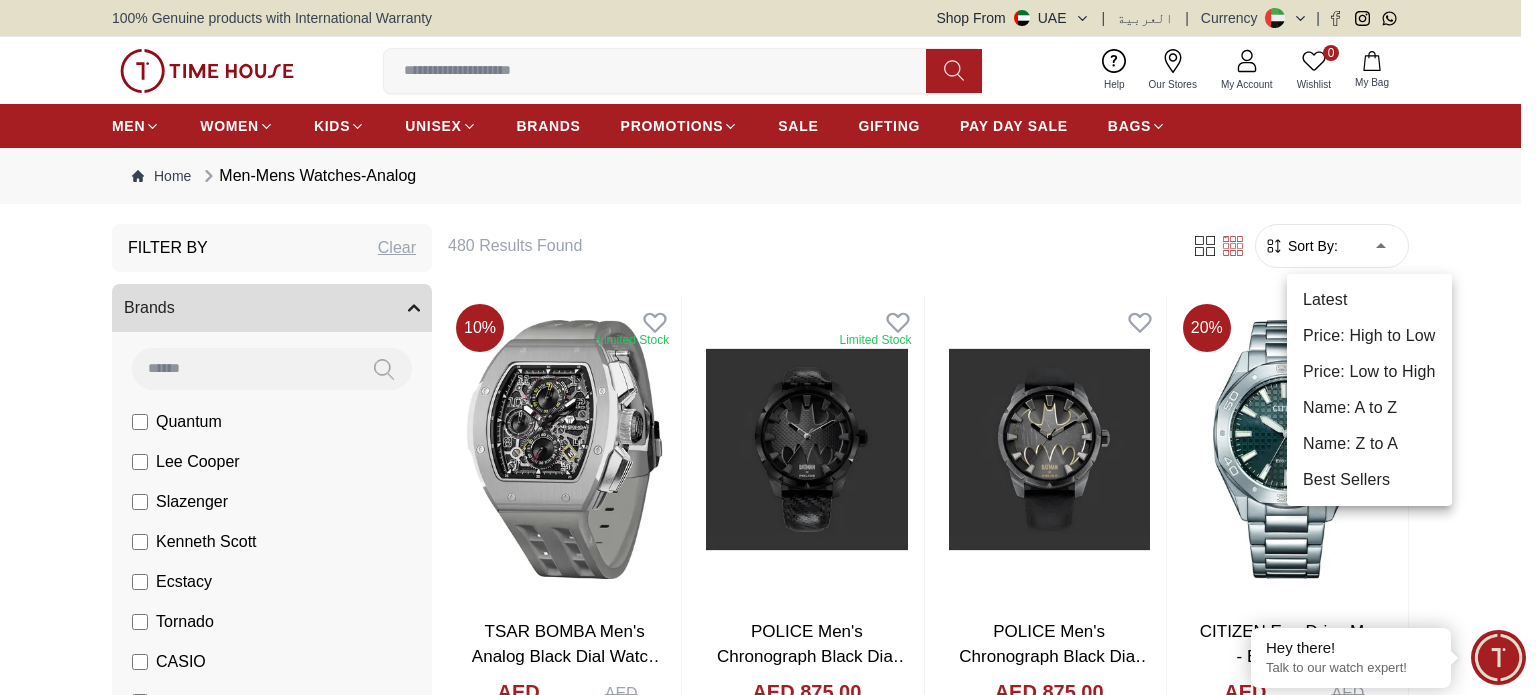 click on "Price: Low to High" at bounding box center (1369, 372) 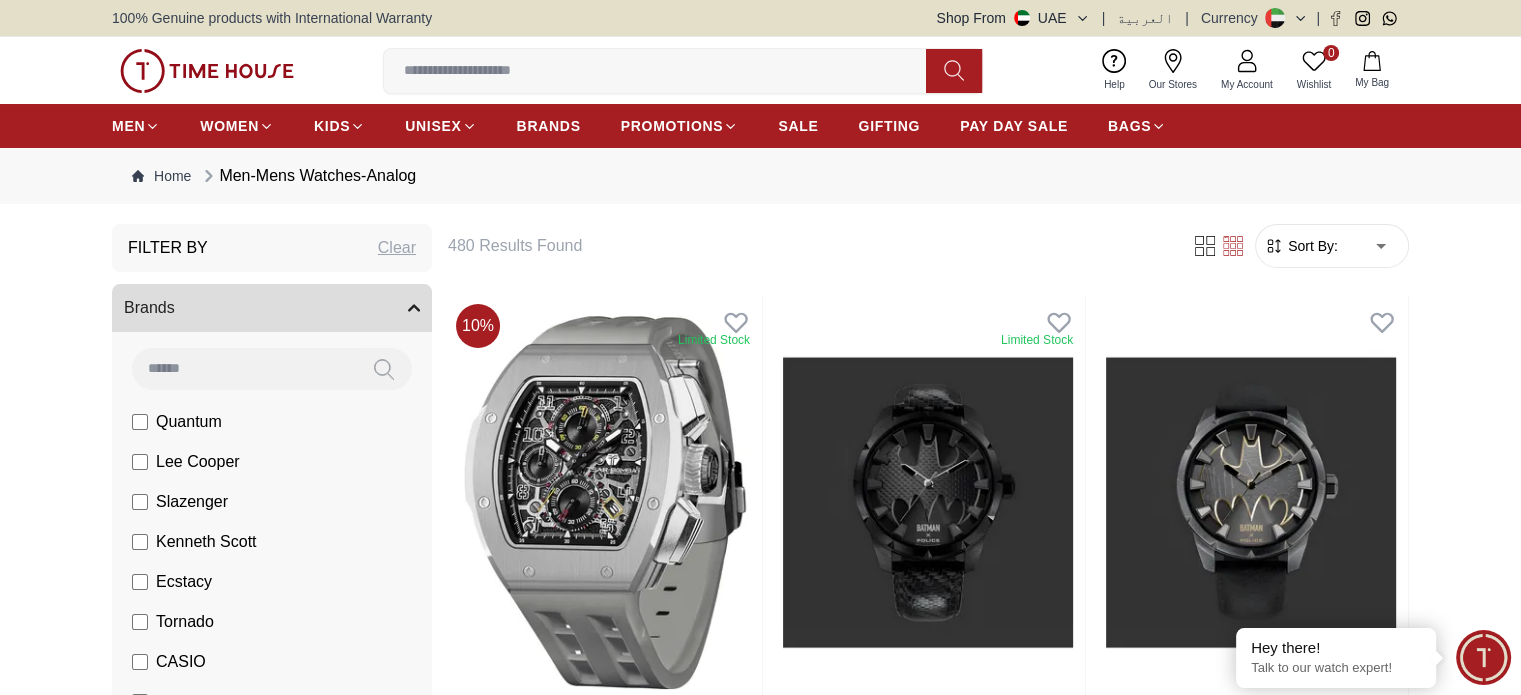 type on "*" 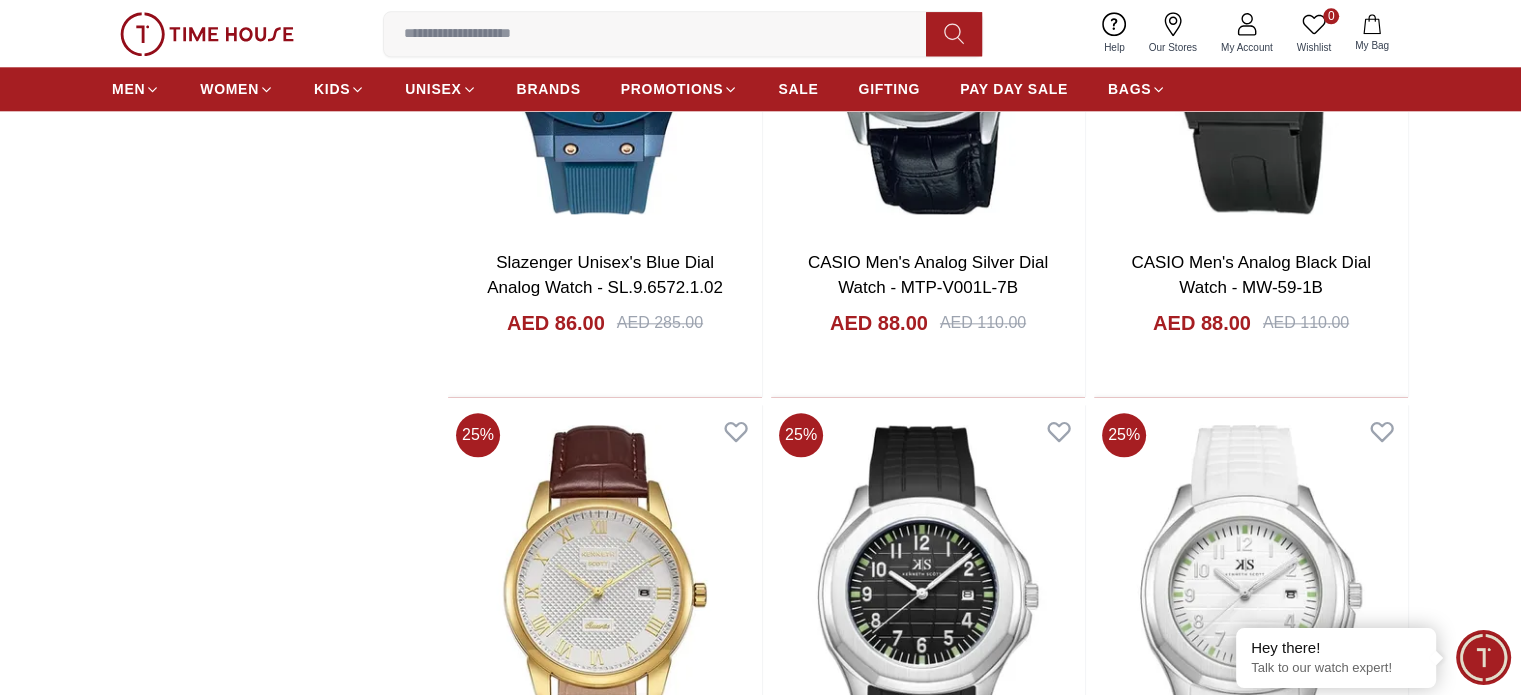 scroll, scrollTop: 2300, scrollLeft: 0, axis: vertical 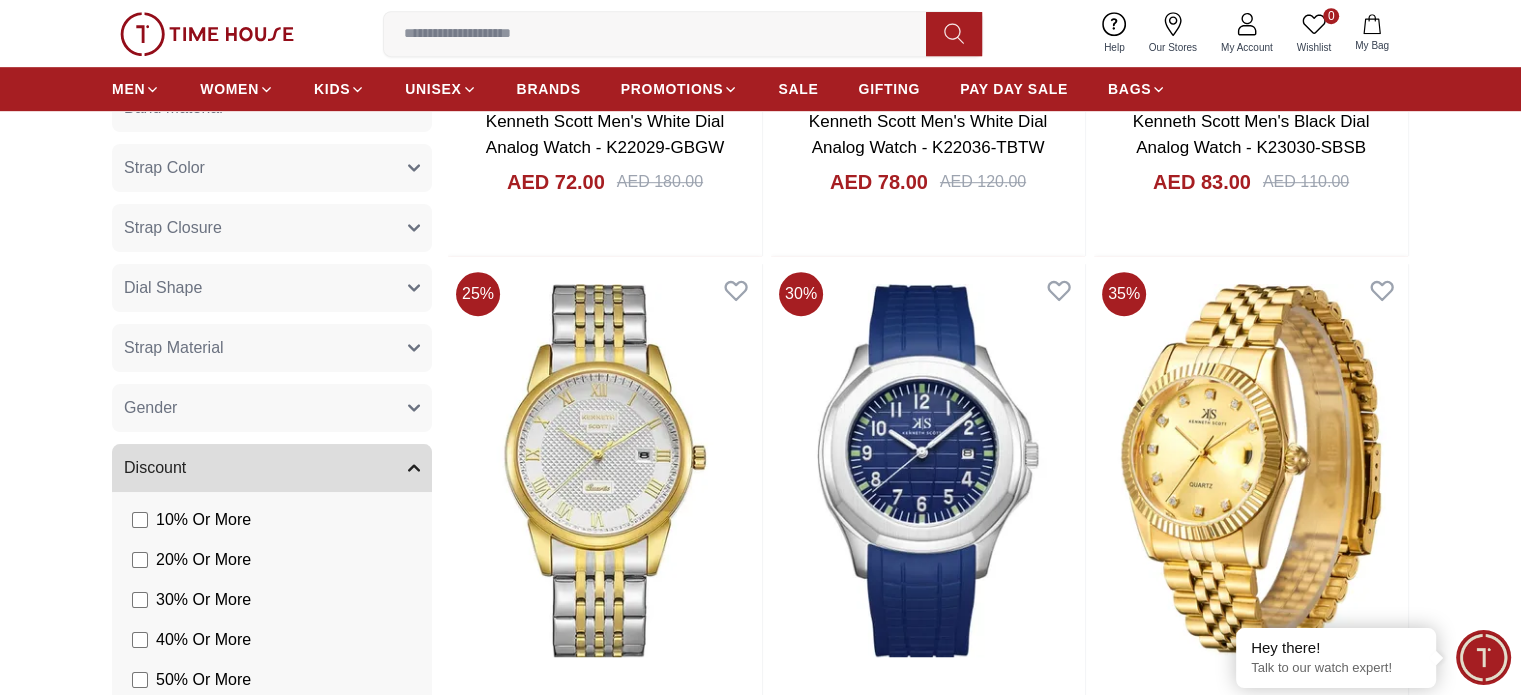 click at bounding box center [605, 1054] 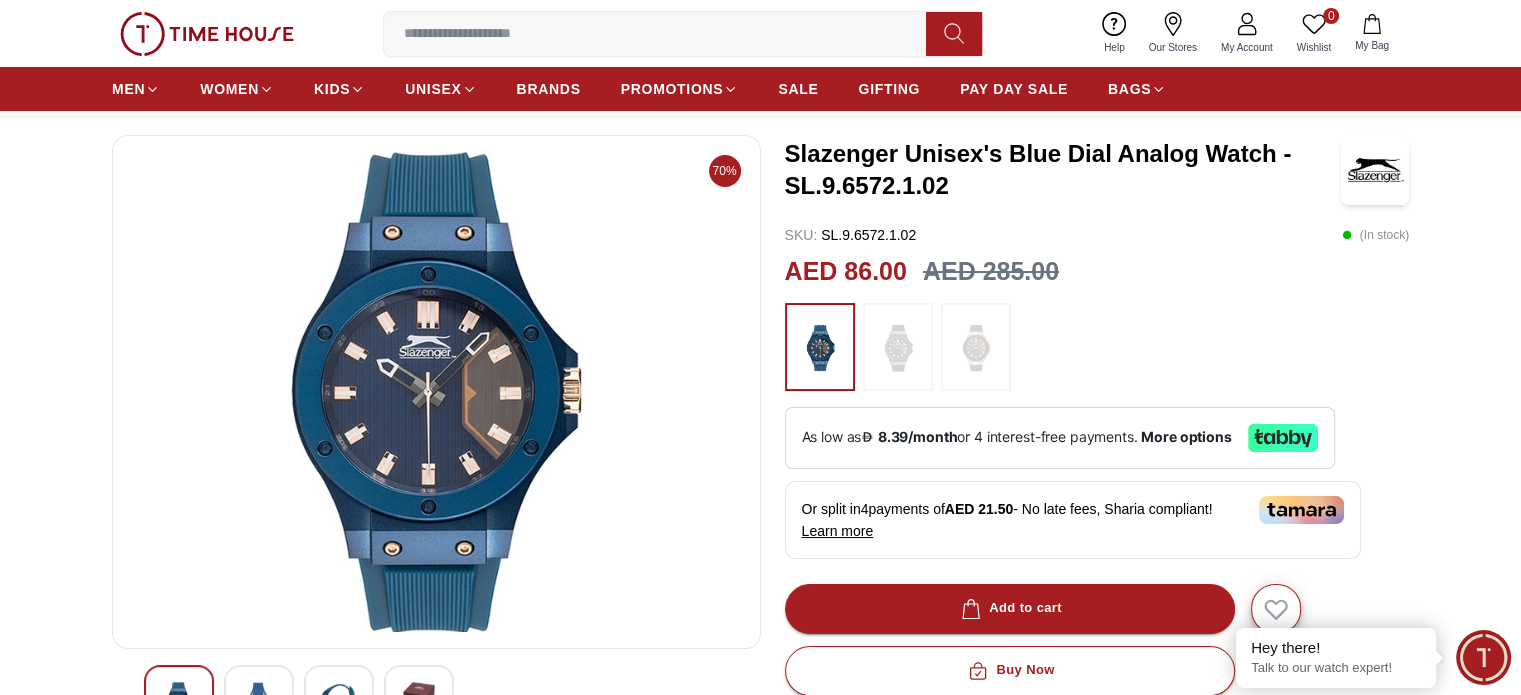 scroll, scrollTop: 200, scrollLeft: 0, axis: vertical 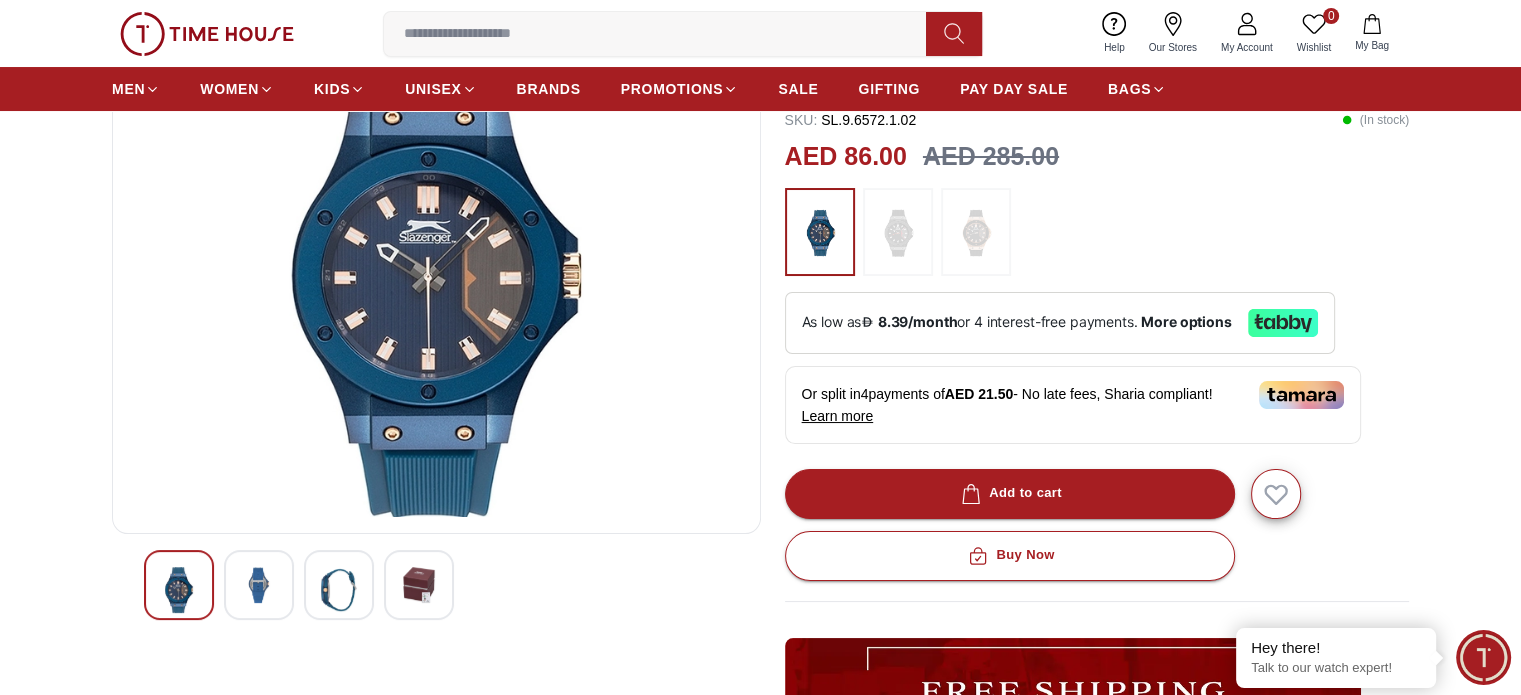 click at bounding box center [898, 232] 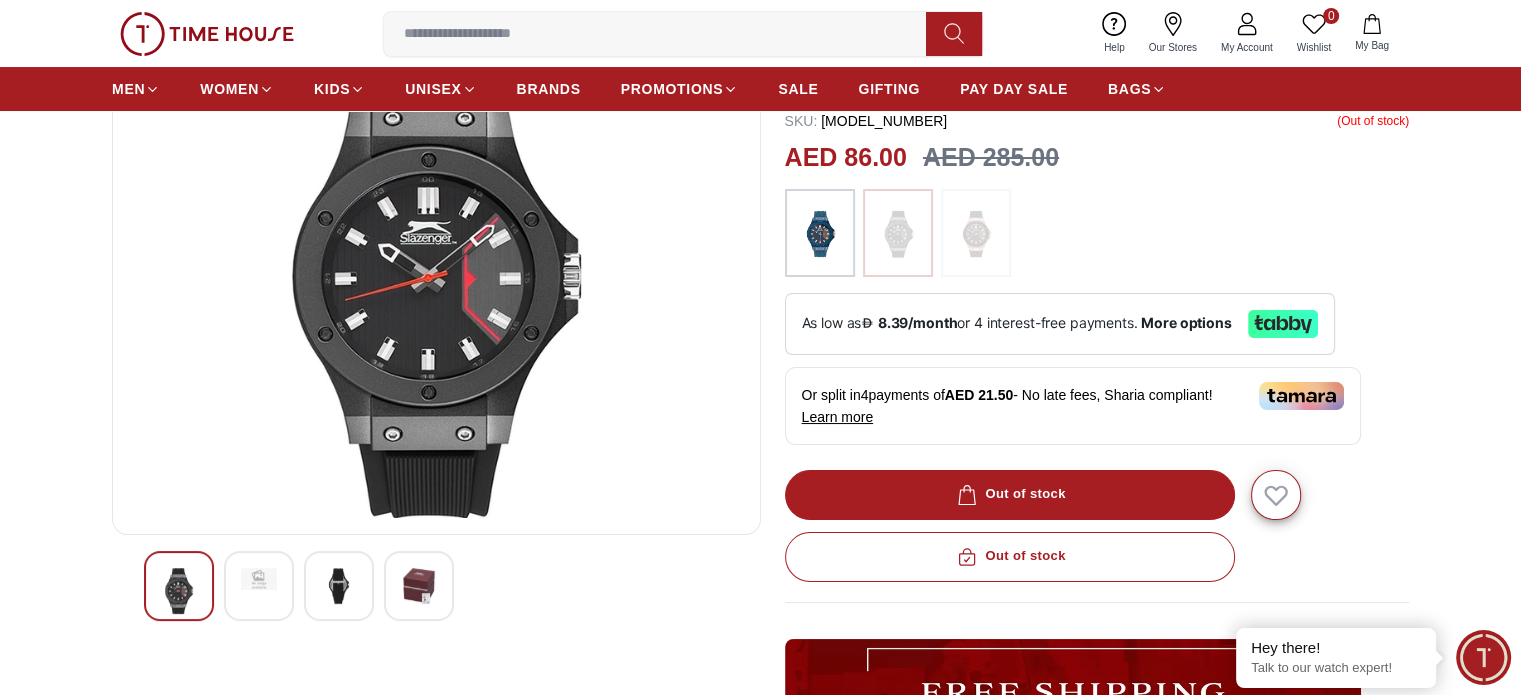 scroll, scrollTop: 300, scrollLeft: 0, axis: vertical 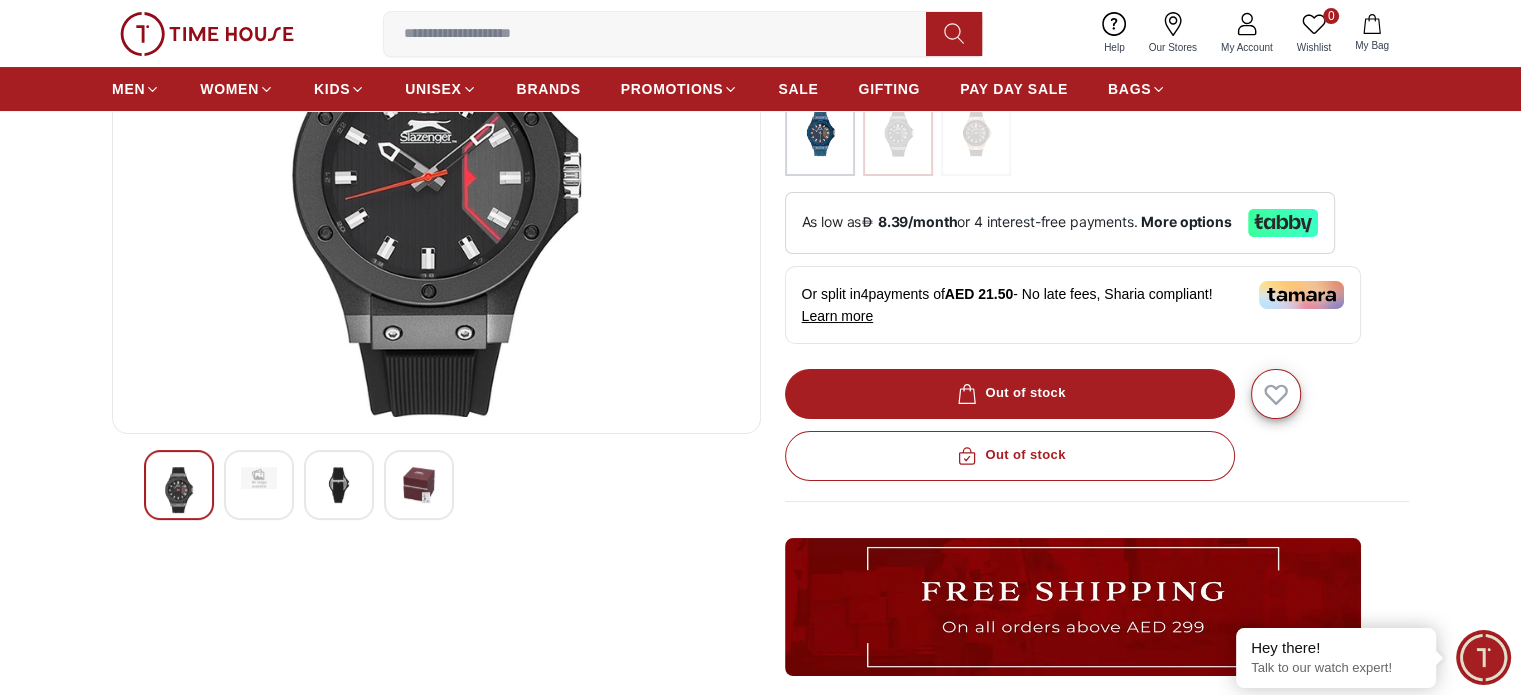 click at bounding box center (339, 485) 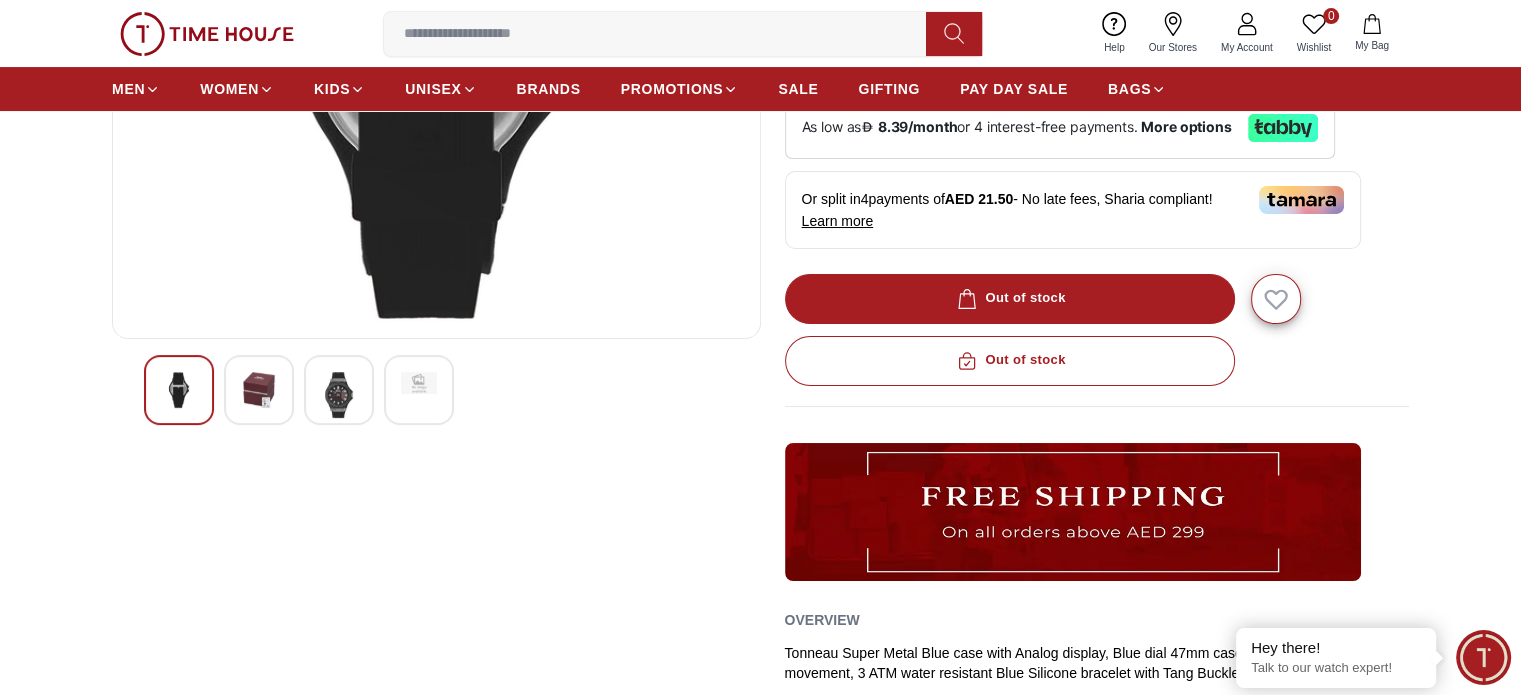 scroll, scrollTop: 400, scrollLeft: 0, axis: vertical 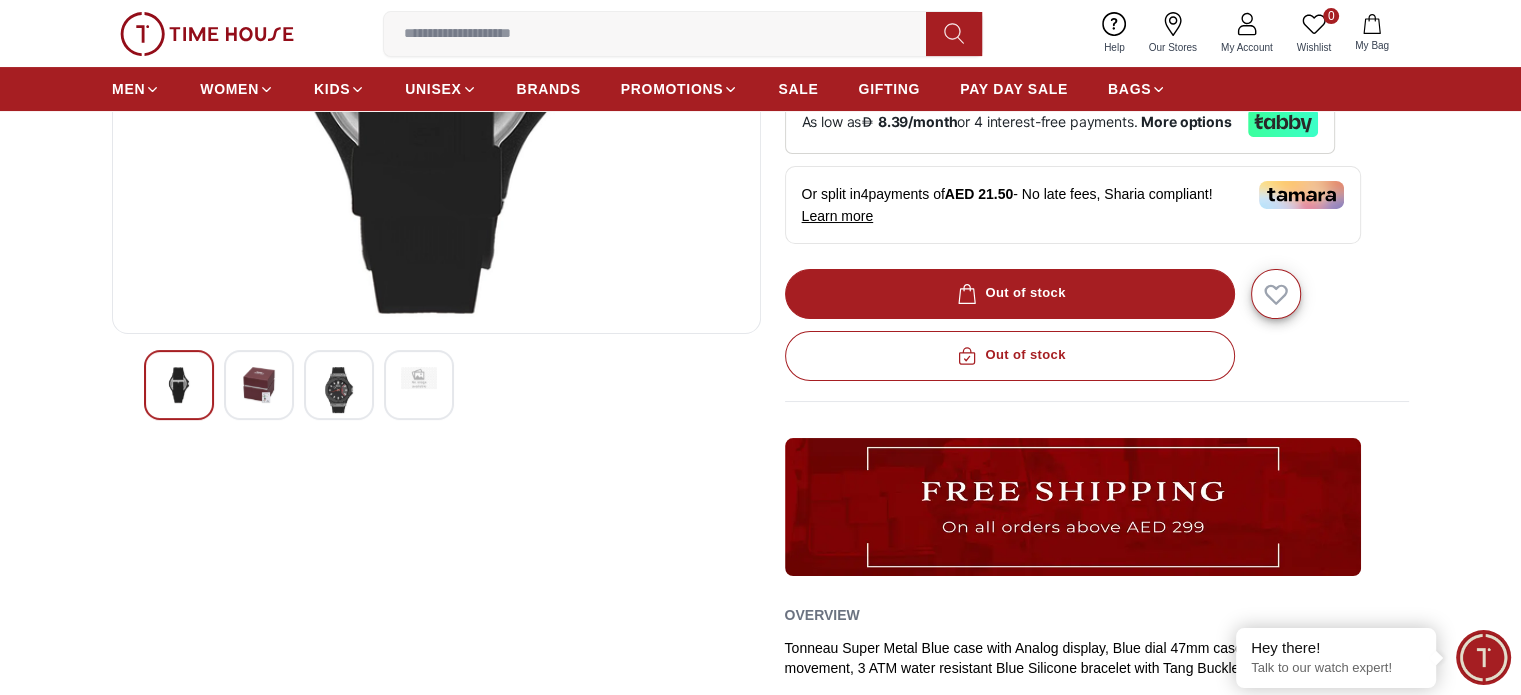 click at bounding box center (419, 378) 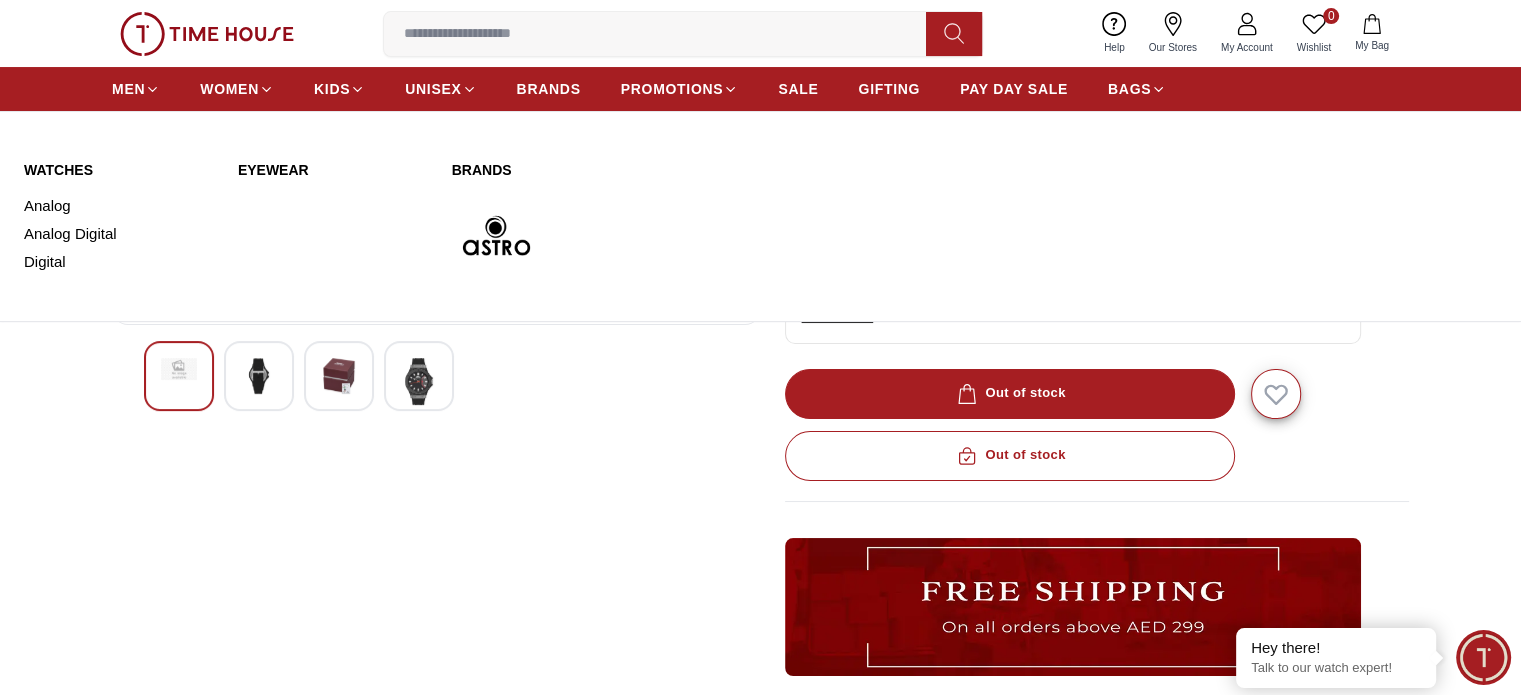 scroll, scrollTop: 300, scrollLeft: 0, axis: vertical 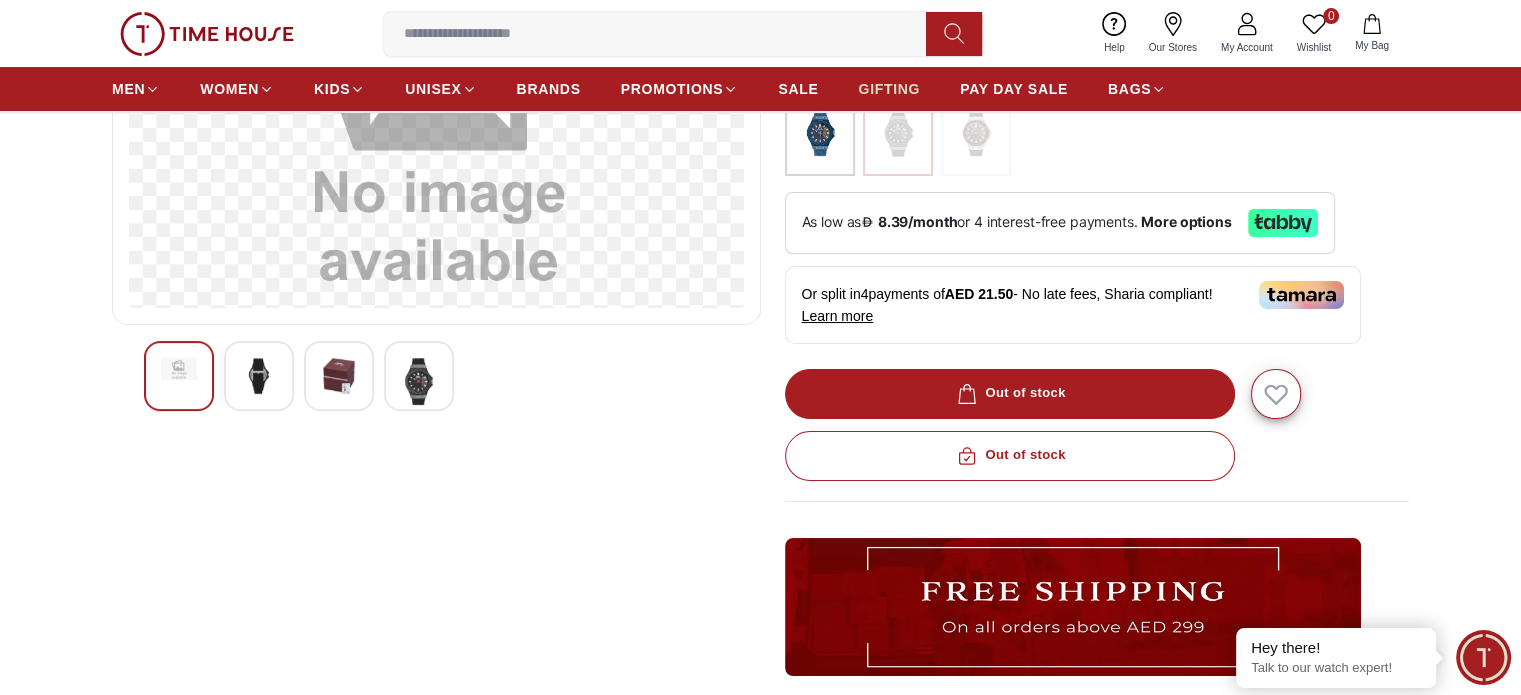 click on "GIFTING" at bounding box center [889, 89] 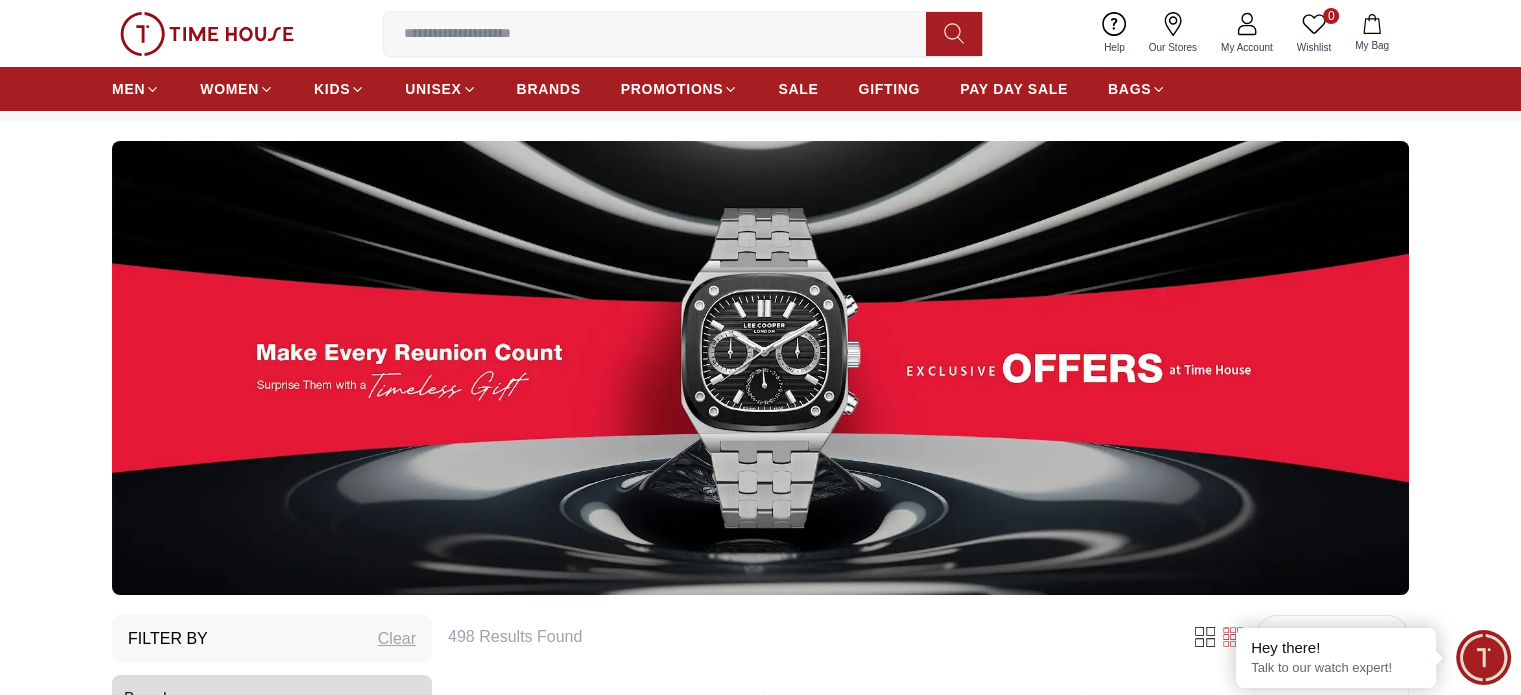 scroll, scrollTop: 0, scrollLeft: 0, axis: both 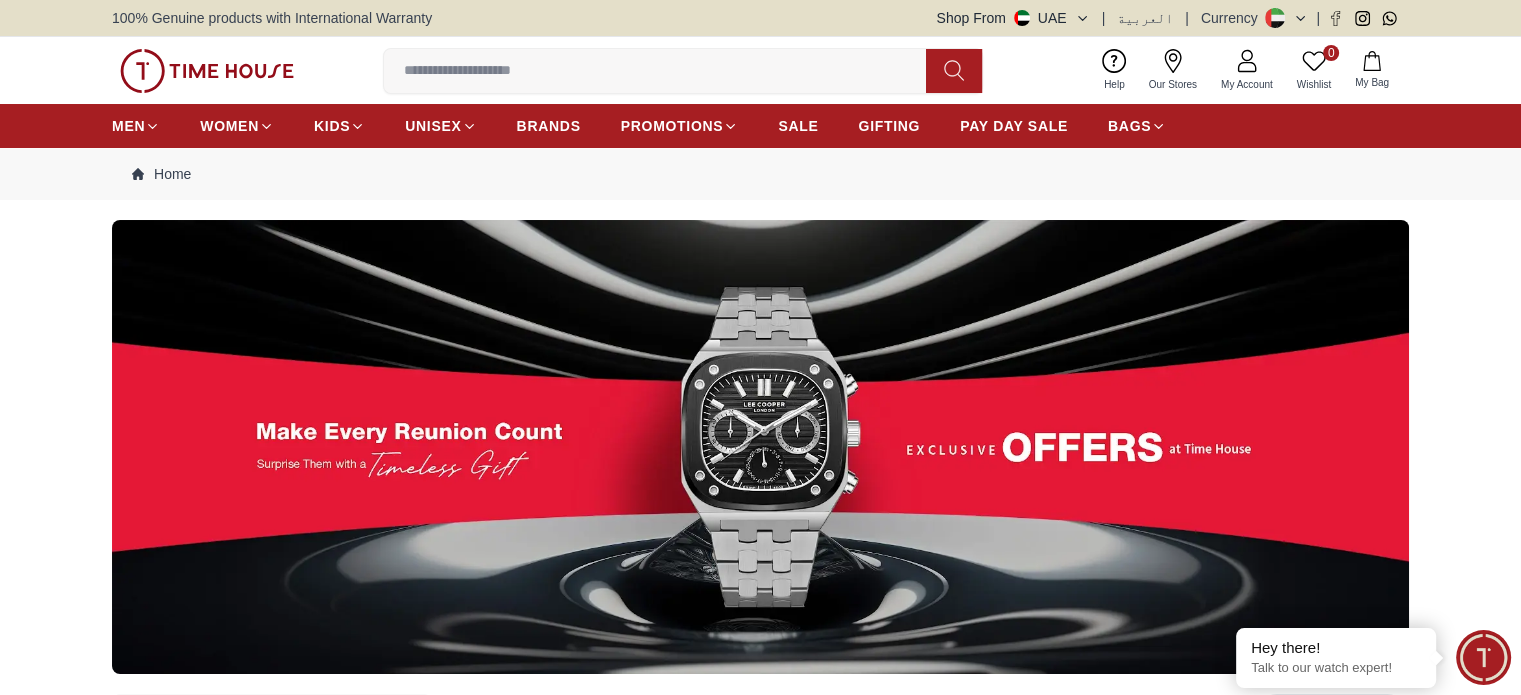 click at bounding box center [760, 447] 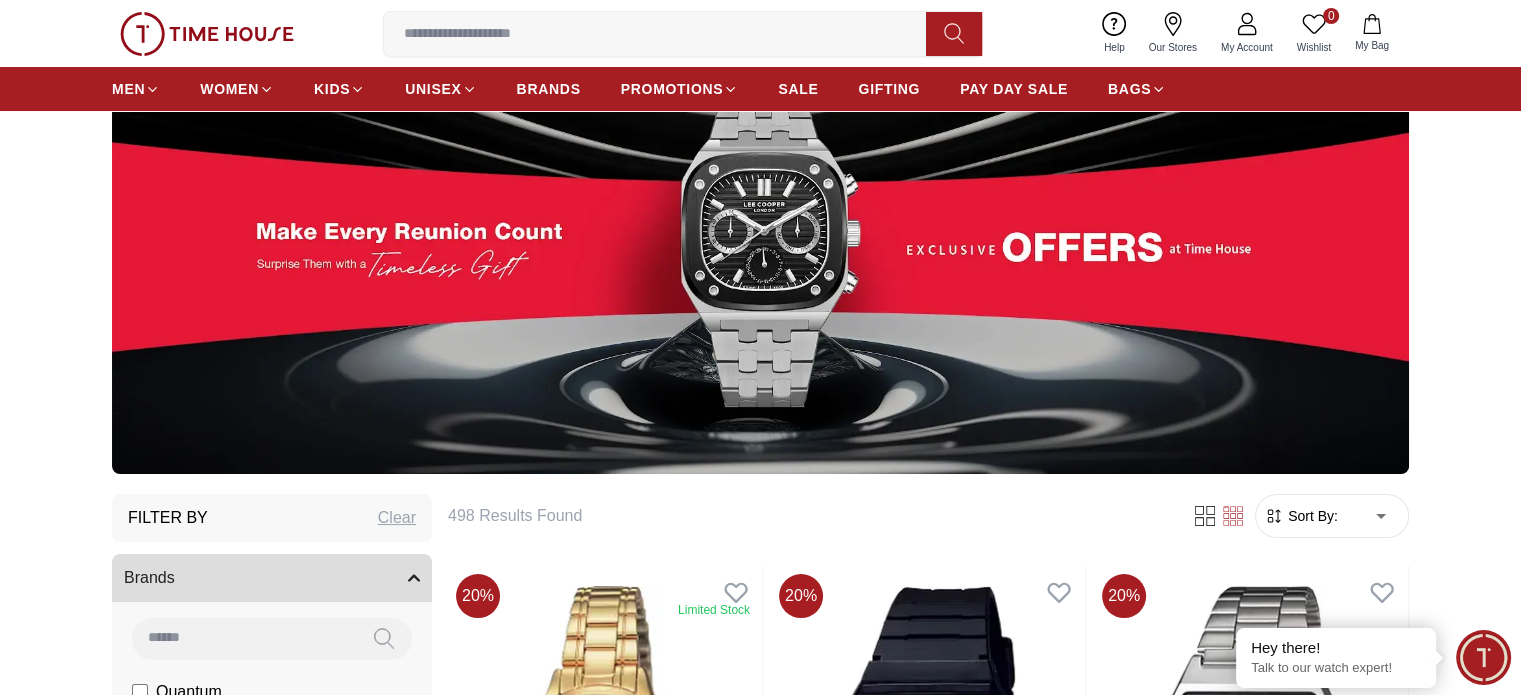 scroll, scrollTop: 400, scrollLeft: 0, axis: vertical 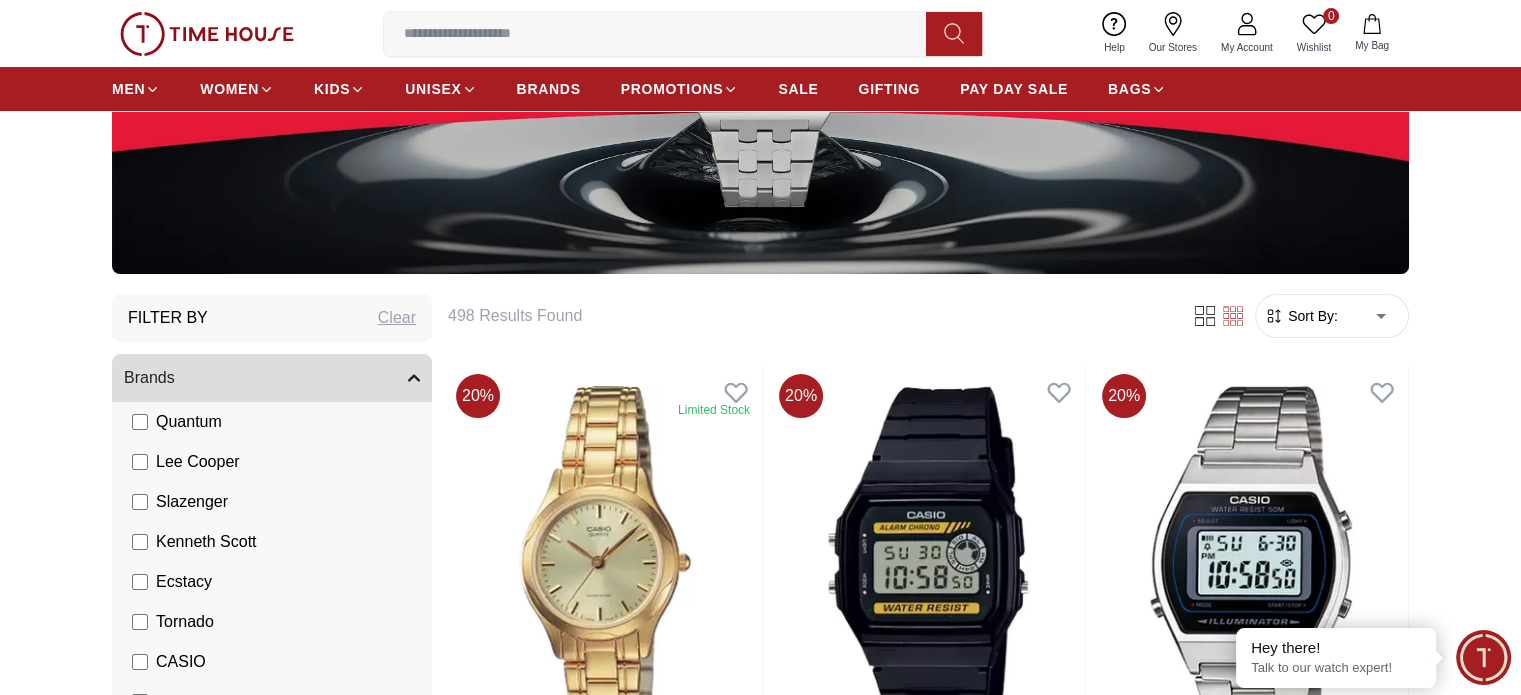 click on "Lee Cooper" at bounding box center [186, 462] 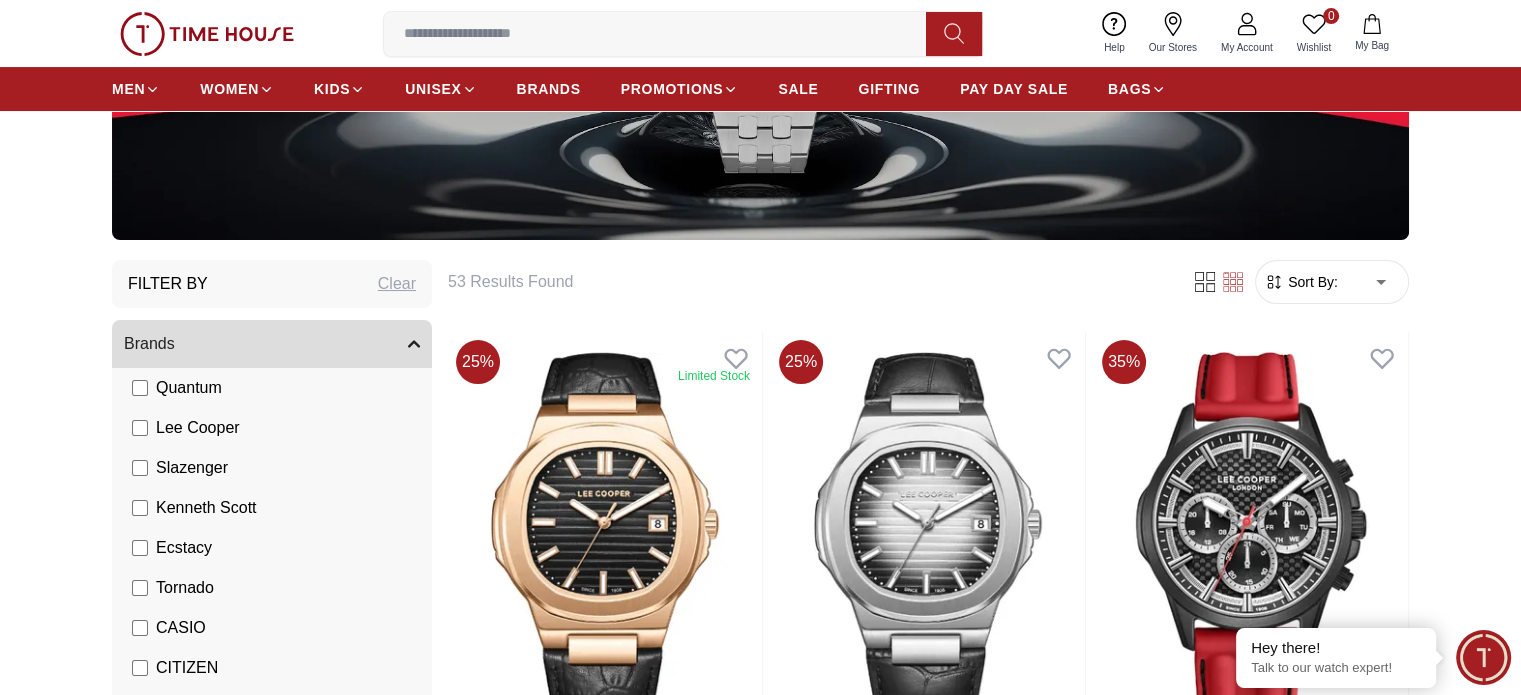 scroll, scrollTop: 400, scrollLeft: 0, axis: vertical 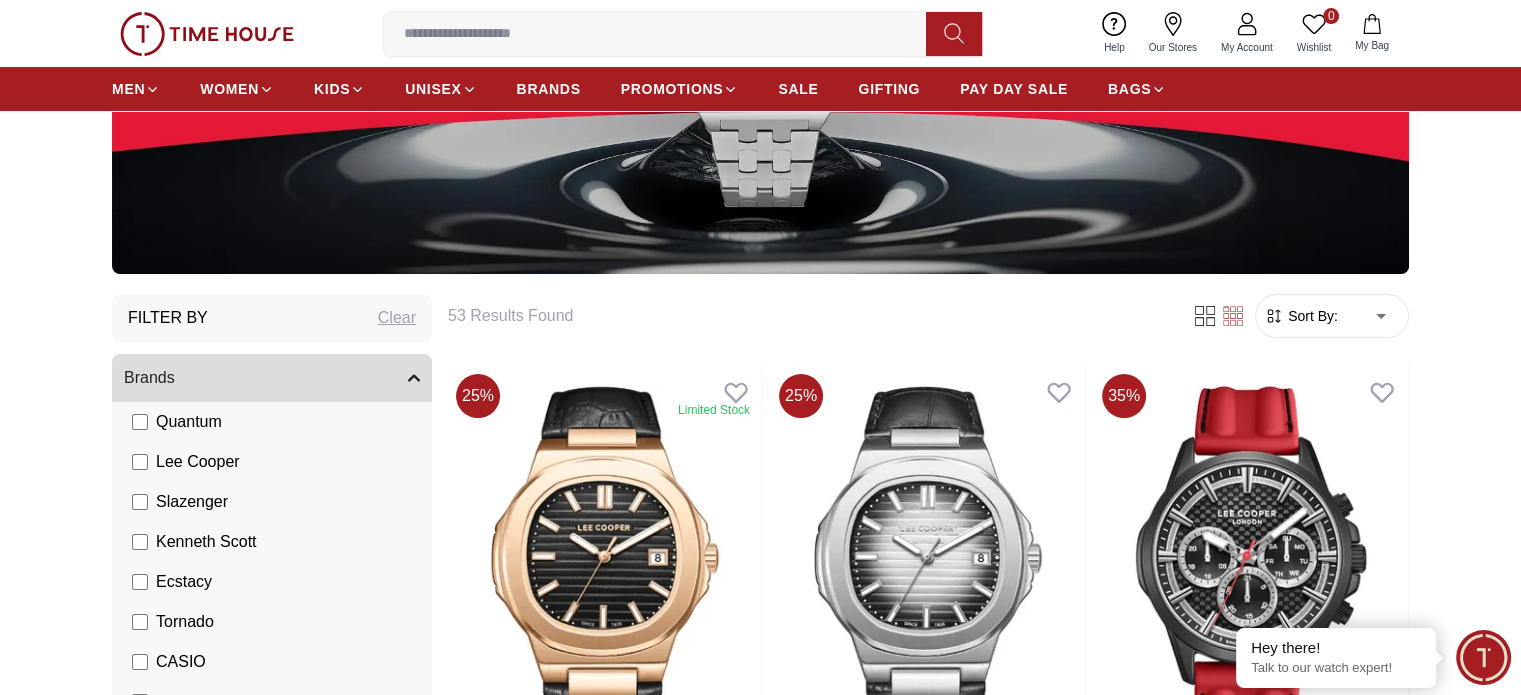 click on "Sort By:" at bounding box center [1311, 316] 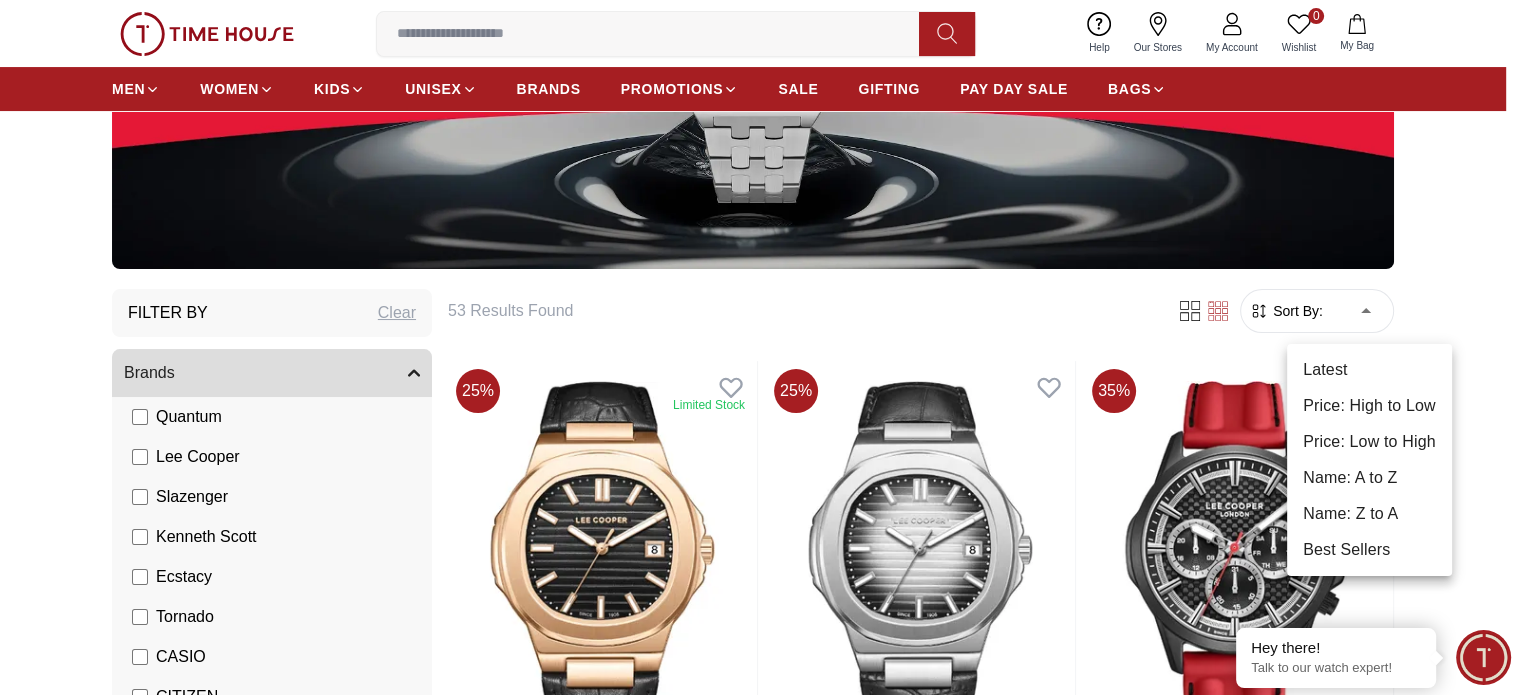 click on "100% Genuine products with International Warranty Shop From [LOCATION] | العربية |     Currency    | 0 Wishlist My Bag Help Our Stores My Account 0 Wishlist My Bag MEN WOMEN KIDS UNISEX BRANDS PROMOTIONS SALE GIFTING PAY DAY SALE BAGS Home    Filter By Clear Brands Quantum Lee Cooper Slazenger Kenneth Scott Ecstacy Tornado CASIO CITIZEN Police G-Shock Color Black Green Blue Dark Blue Silver Silver / Black Black / Gold Orange Rose Gold Grey White White / Rose Gold Silver / Gold Silver / Rose Gold Black / Black Black / Silver Black / Rose Gold Yellow White / Silver Light Blue Black /Grey Black /Black Black / Rose Gold / Black Rose Gold / Black Rose Gold / Black / Black Pink Silver / Blue Titanum Navy Blue Military Green Blue / Silver Champagne White / Gold  Black  Ivory O.Green Green / Silver Black / Blue Maroon Blue/Silver Green/Gold Gold / Green Blue / Gold Silver  /  Silver Deep Blue Green / Gold  Black / Gun Metal Gun Metal / Green Gun Metal / Red Gun Metal / Yellow Olive Green / Dark Green Grey" at bounding box center [760, 2396] 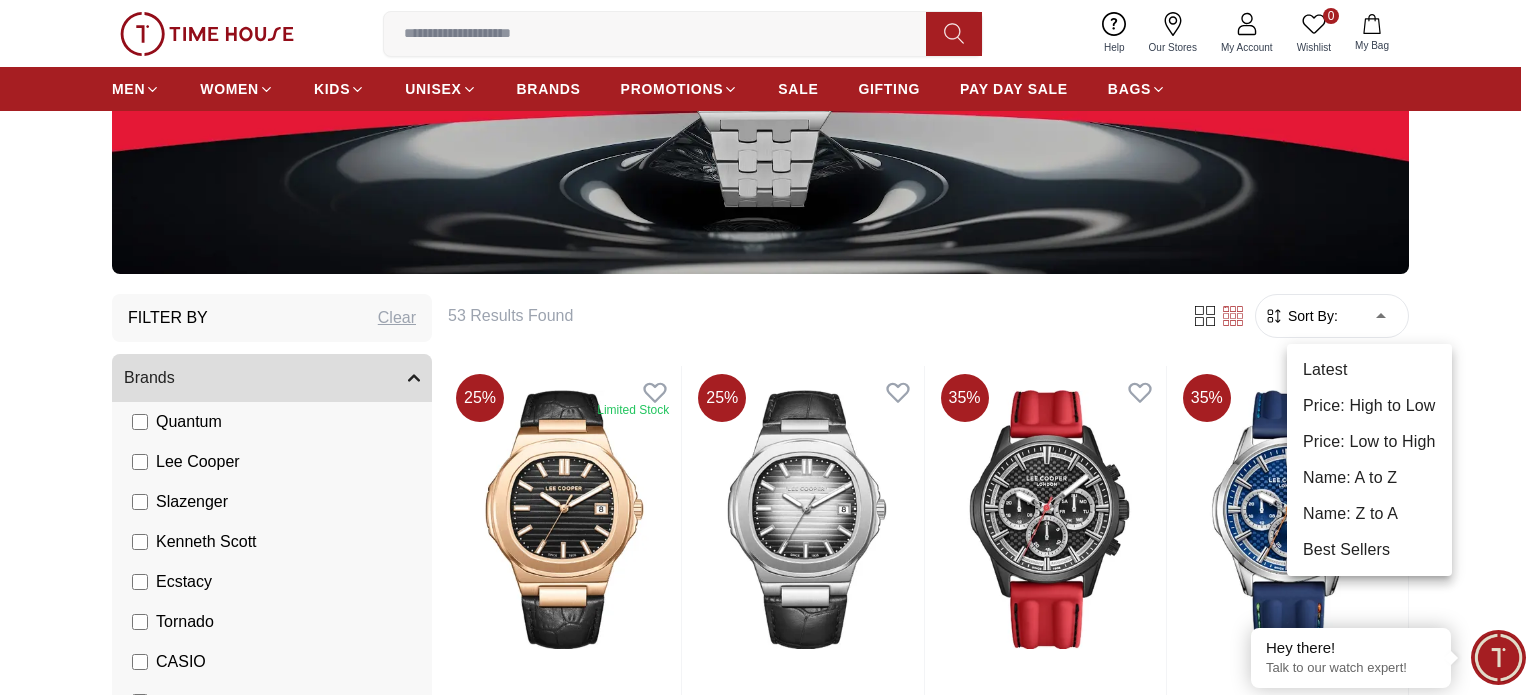click on "Price: Low to High" at bounding box center (1369, 442) 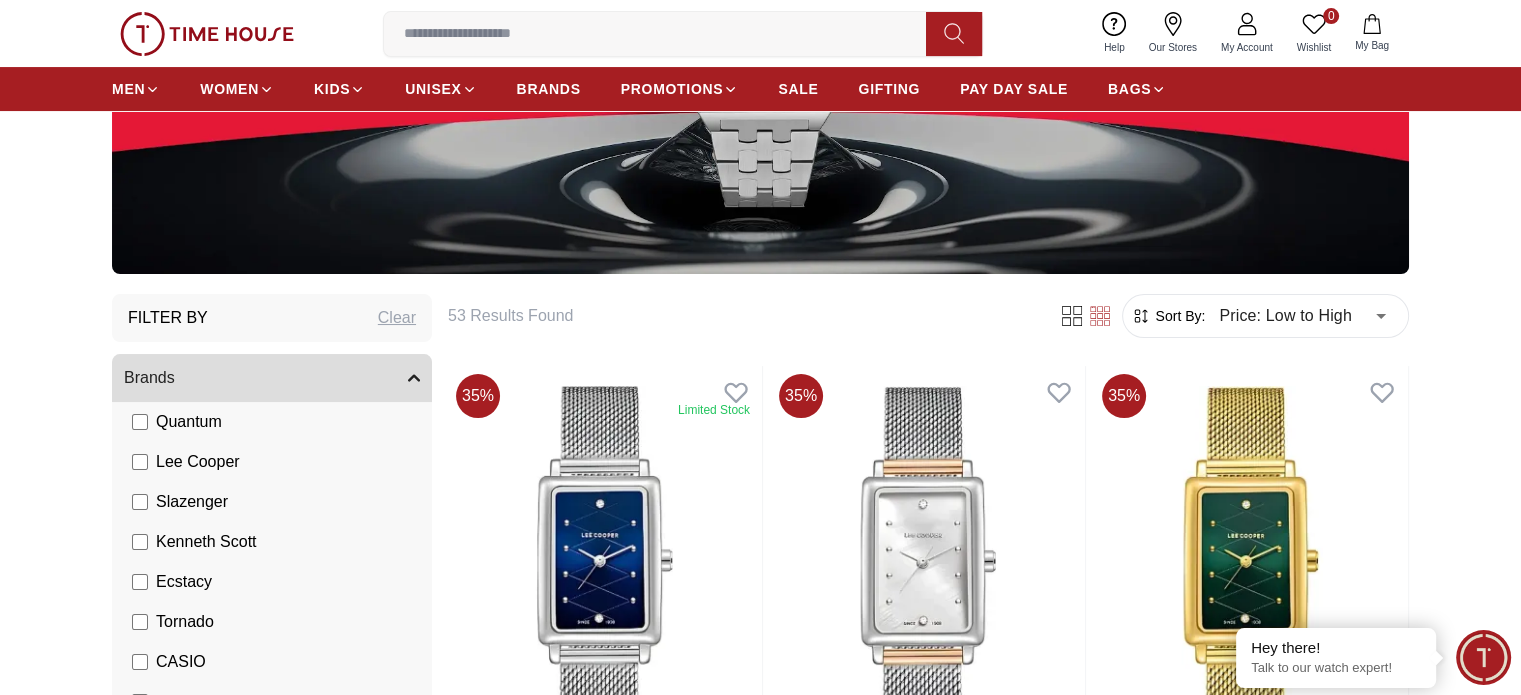 drag, startPoint x: 1332, startPoint y: 447, endPoint x: 1460, endPoint y: 360, distance: 154.76756 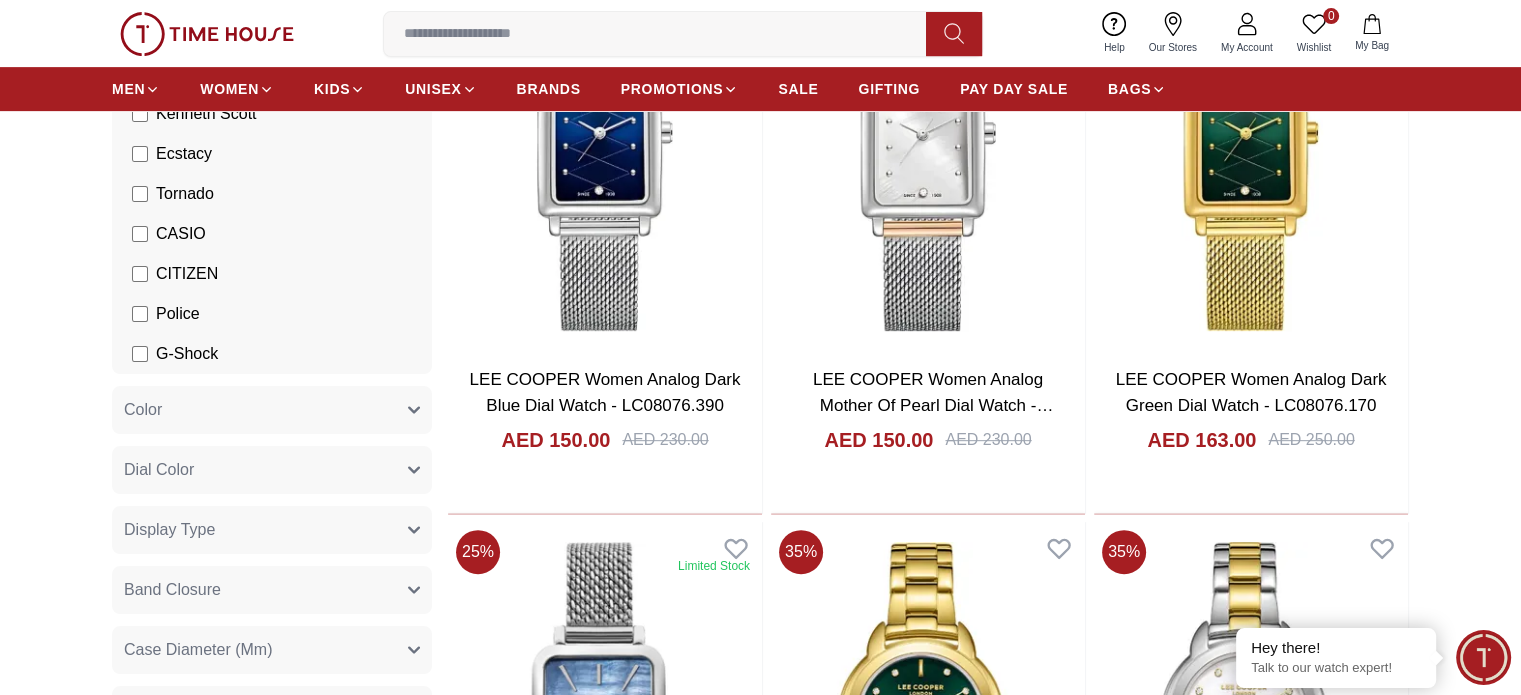 scroll, scrollTop: 700, scrollLeft: 0, axis: vertical 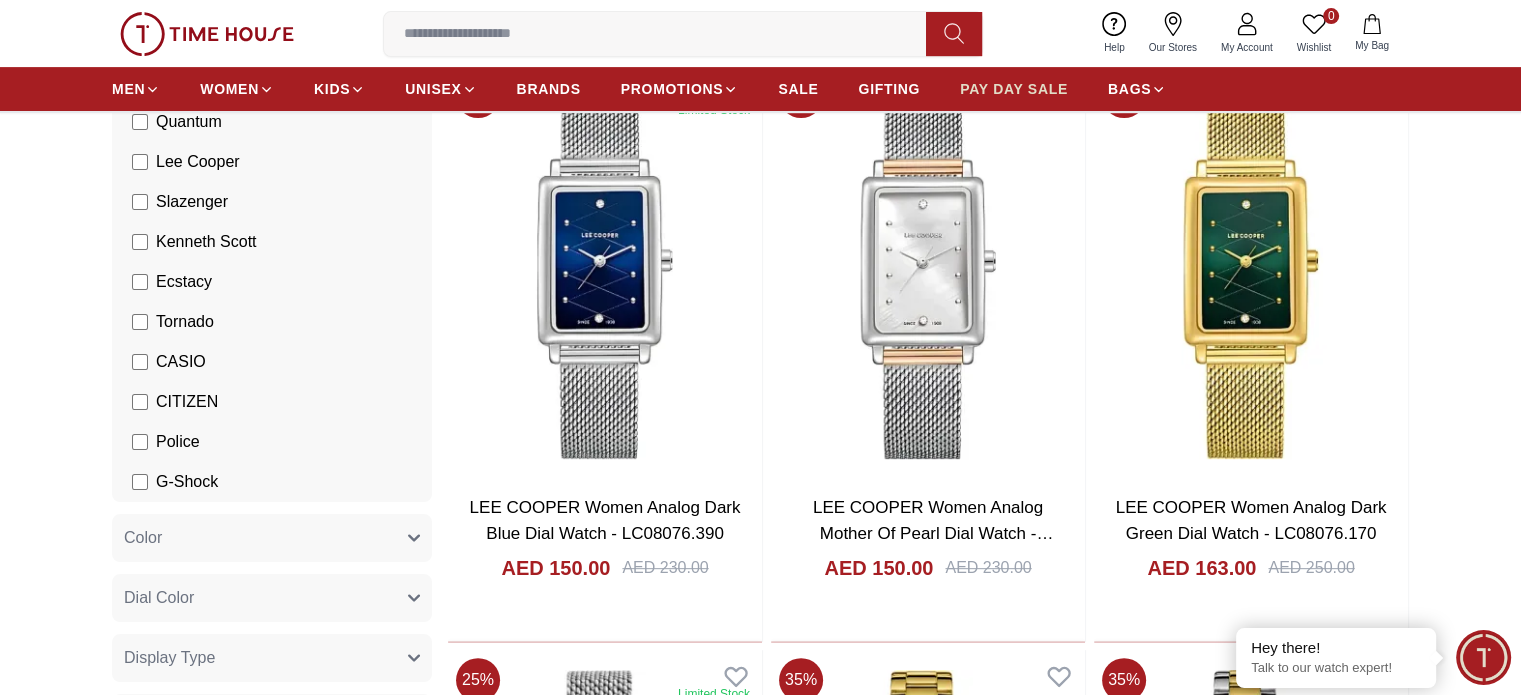 click on "PAY DAY SALE" at bounding box center (1014, 89) 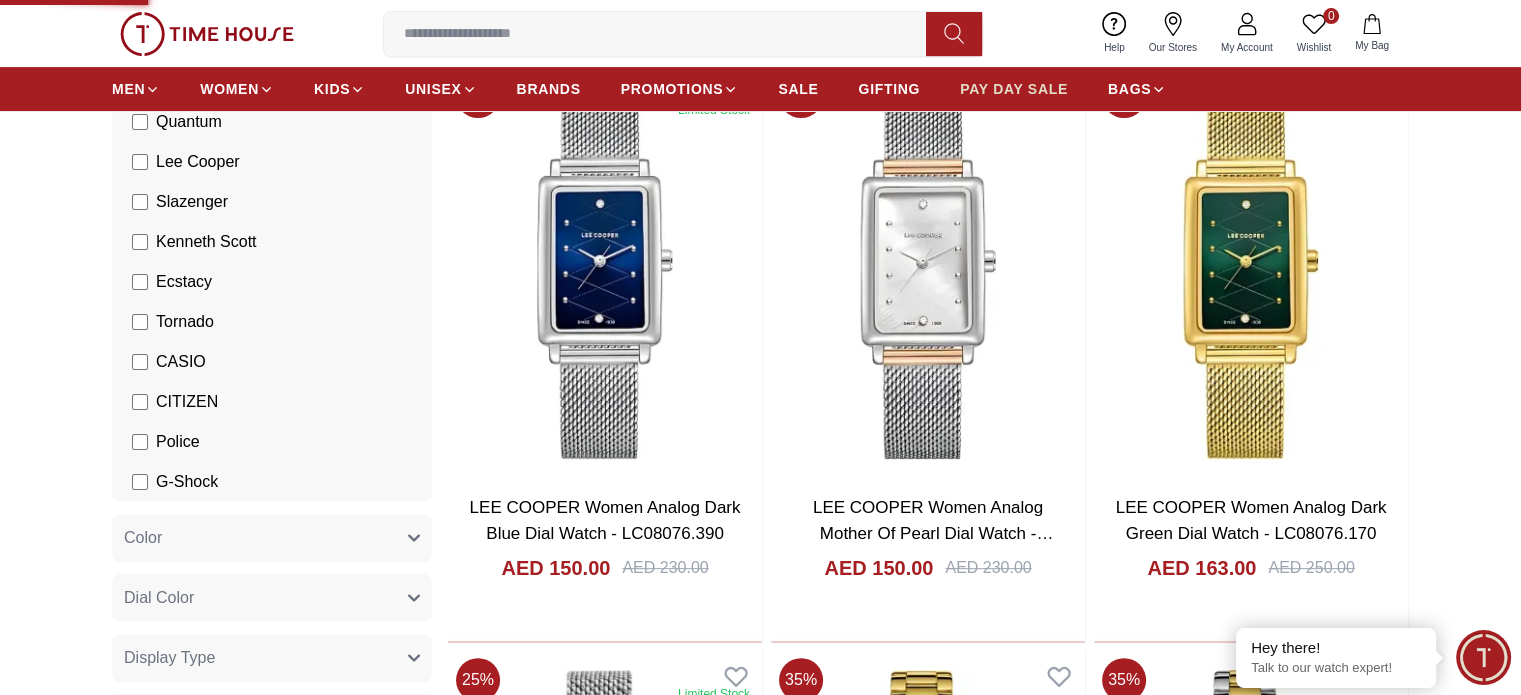 type on "******" 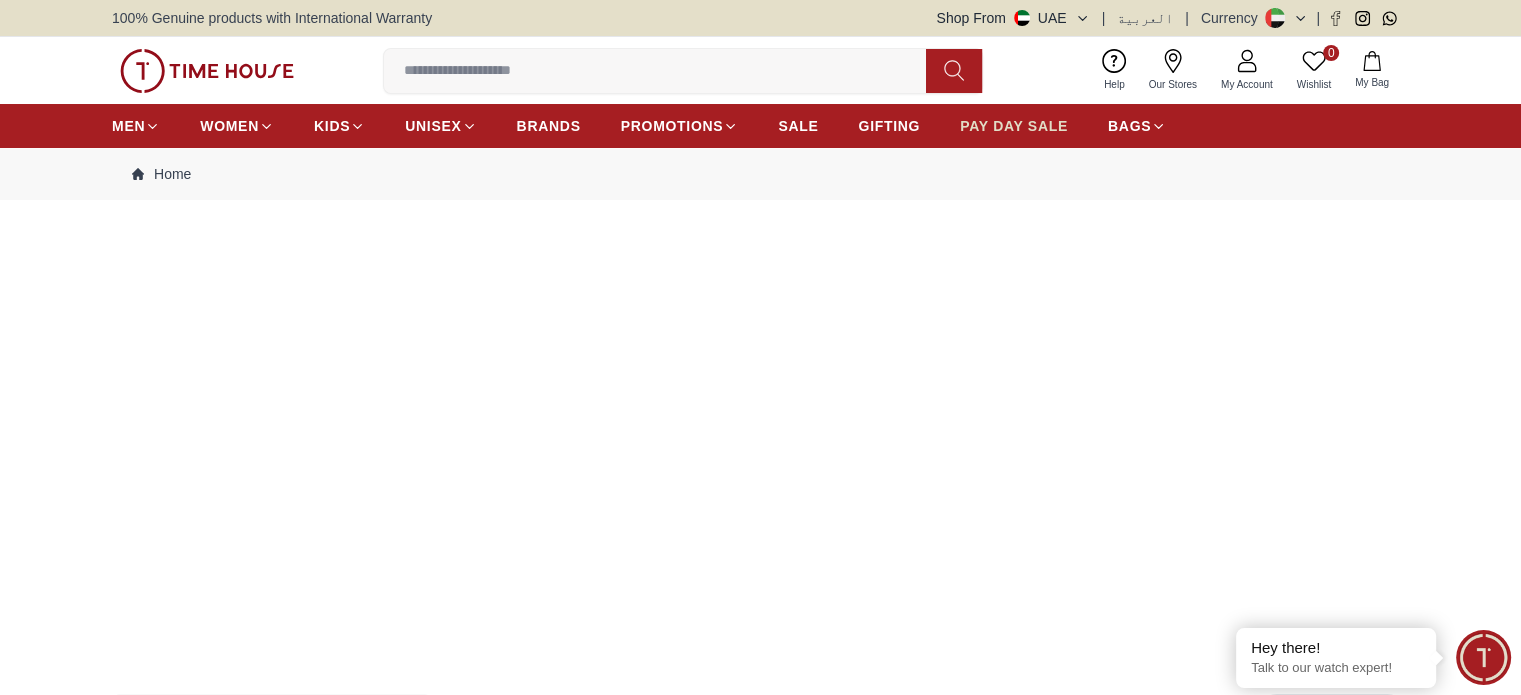 scroll, scrollTop: 30, scrollLeft: 0, axis: vertical 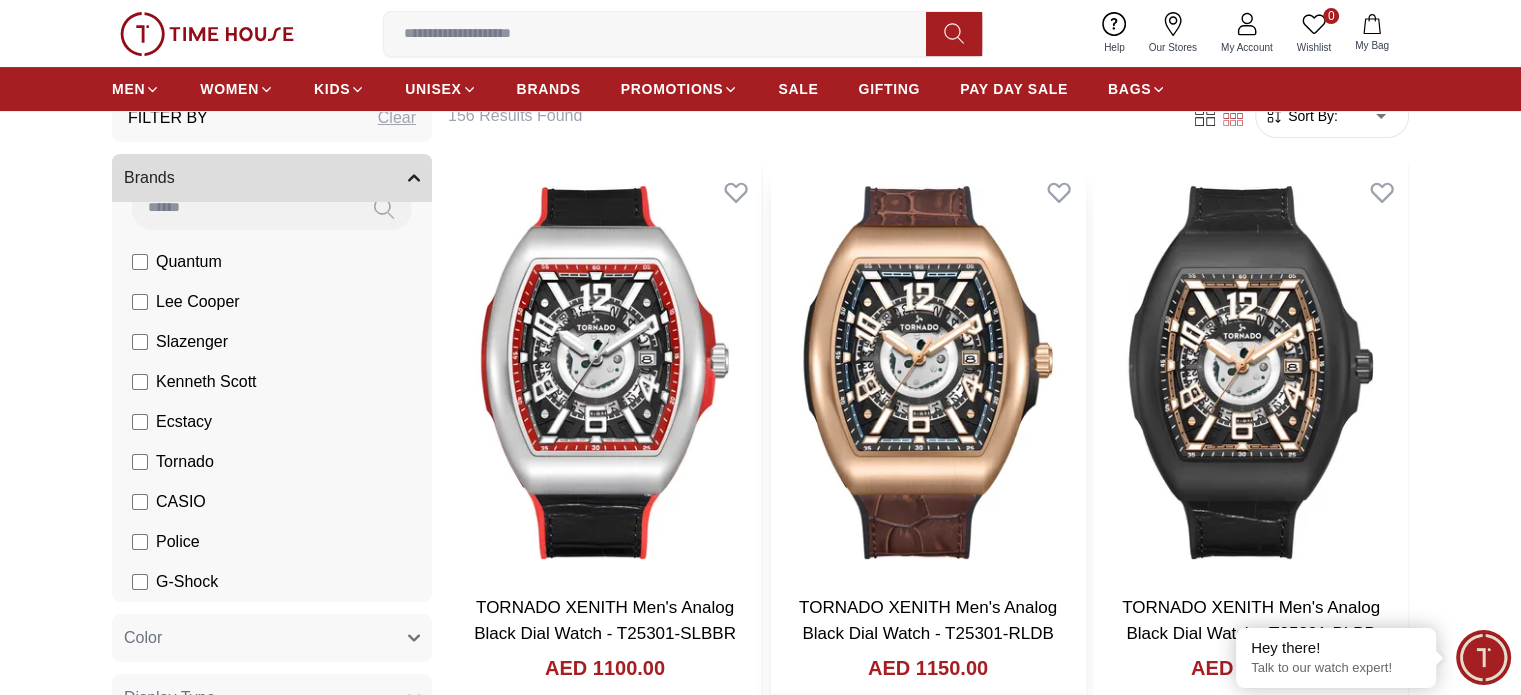 drag, startPoint x: 799, startPoint y: 271, endPoint x: 882, endPoint y: 211, distance: 102.41582 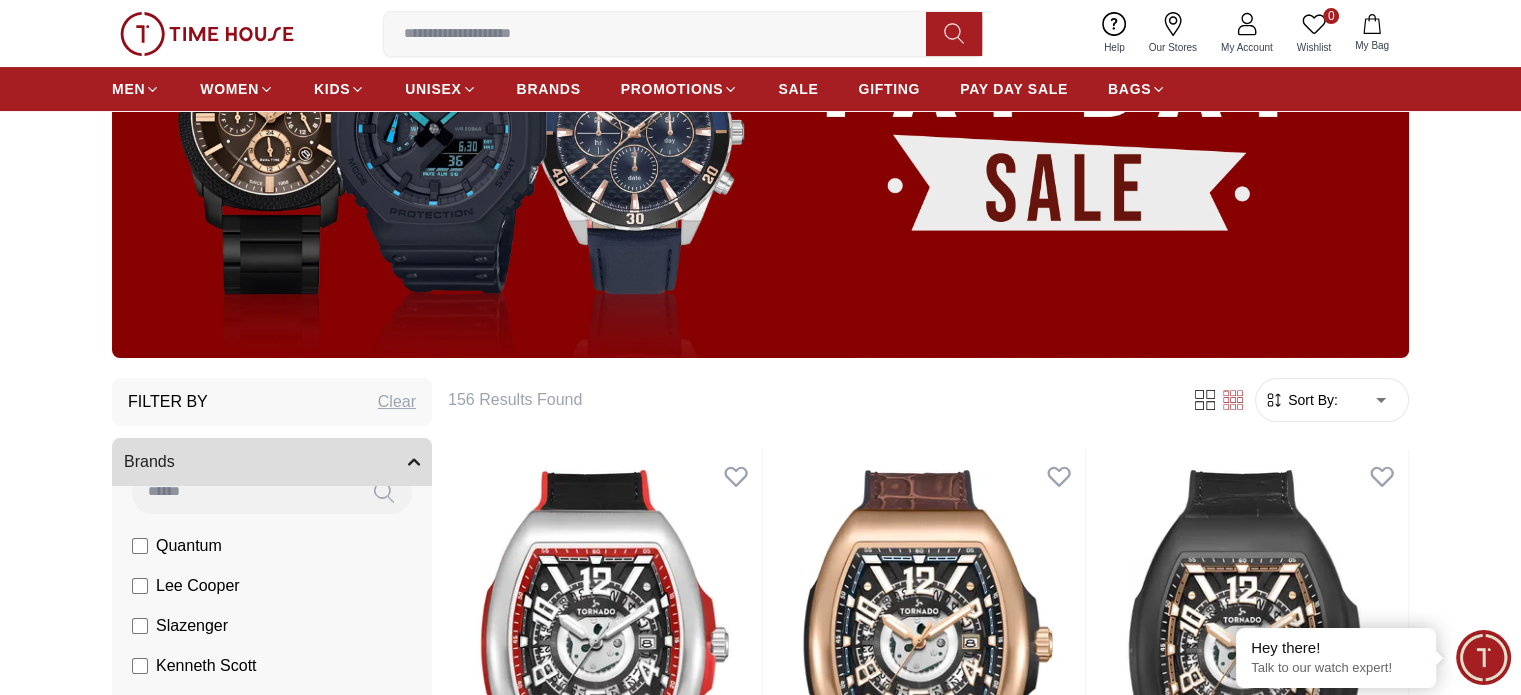 scroll, scrollTop: 0, scrollLeft: 0, axis: both 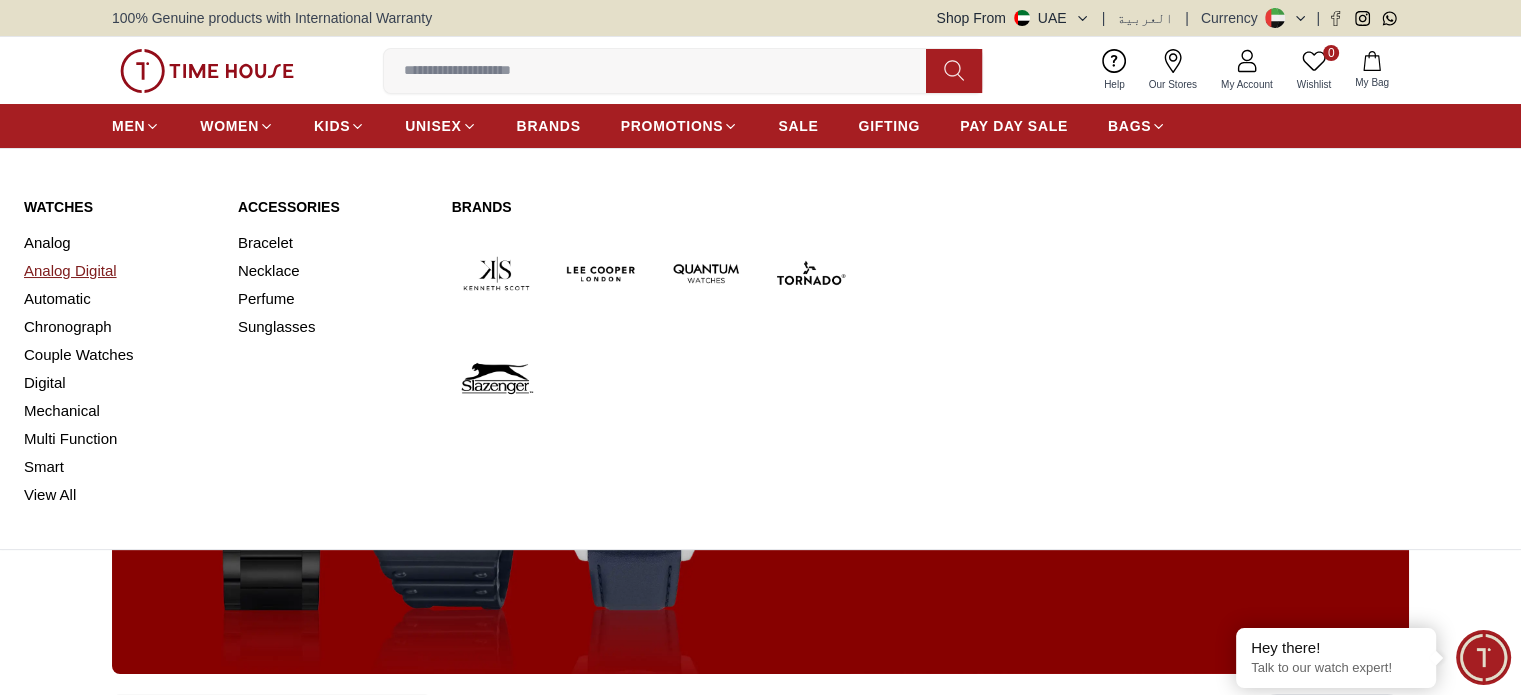 click on "Analog Digital" at bounding box center (119, 271) 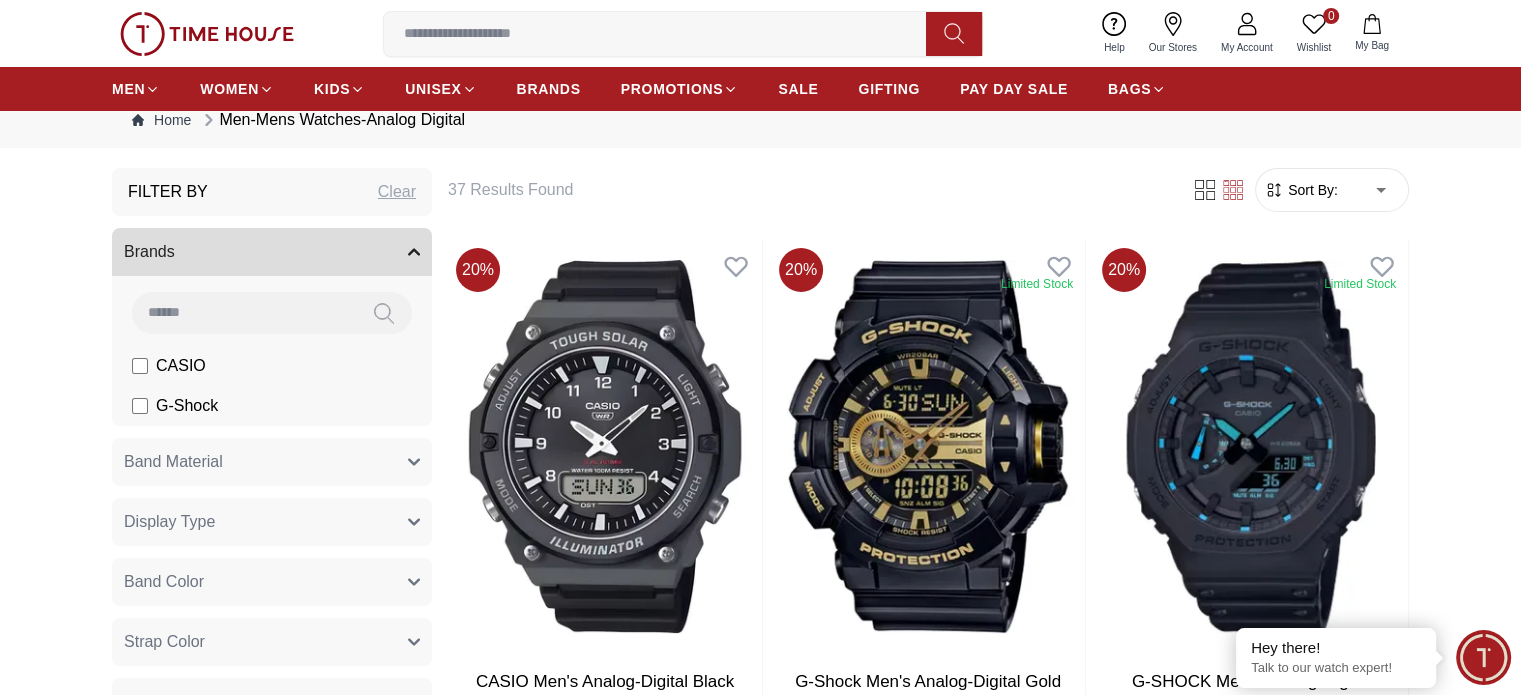 scroll, scrollTop: 0, scrollLeft: 0, axis: both 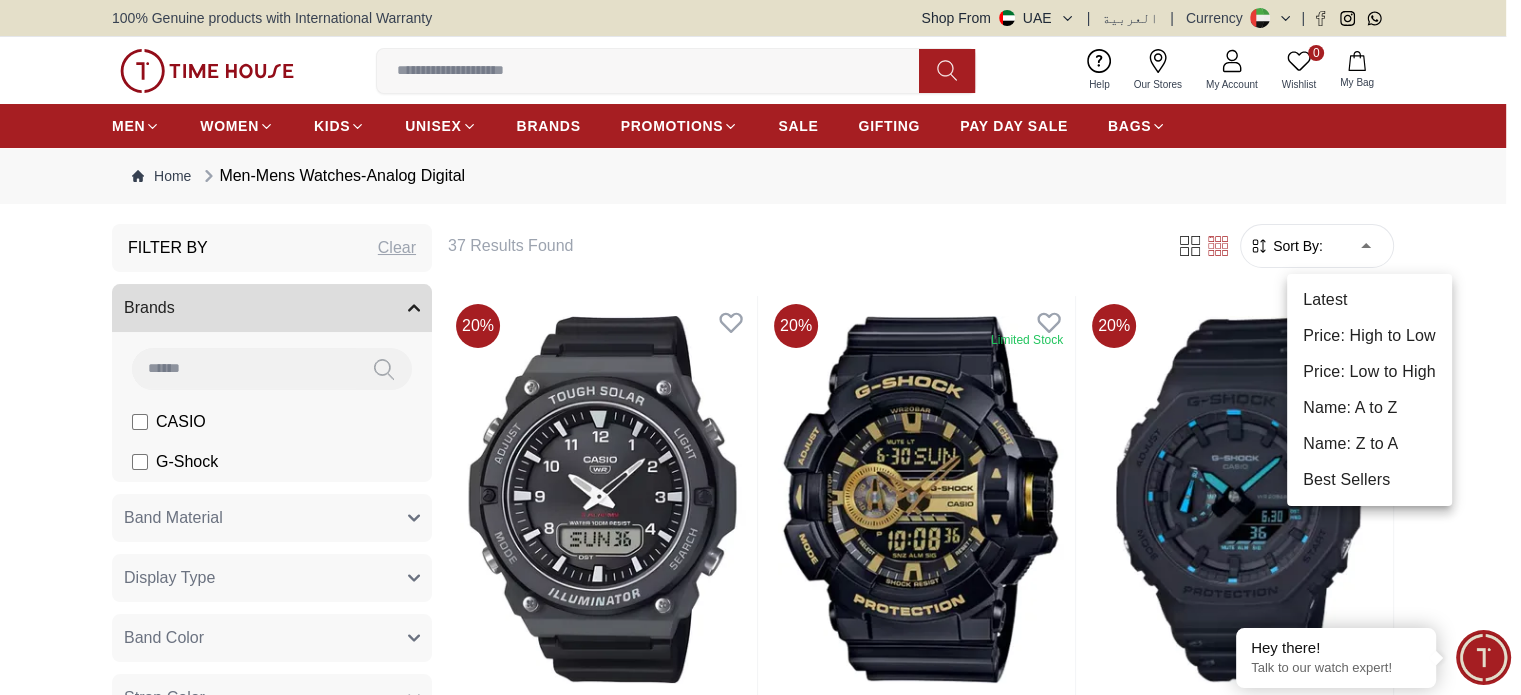 click on "100% Genuine products with International Warranty Shop From [LOCATION] | العربية |     Currency    | 0 Wishlist My Bag Help Our Stores My Account 0 Wishlist My Bag MEN WOMEN KIDS UNISEX BRANDS PROMOTIONS SALE GIFTING PAY DAY SALE BAGS Home Men-Mens Watches-Analog Digital    Filter By Clear Brands CASIO G-Shock Band Material Silicone Leather Stainless Steel Polyurethane Resin  & Alloy Cloth Bio-Based Resin Resin Resin  resin Textile Resin Band Stainless Steel Band
Adjustable Clasp Adjustable Clasp
Stainless Steel Band Stainless Steel Band Adjustable Clasp Stainless Steel Band
Adjustable Clasp Adjustable Clasp
Stainless Steel Band Stainless Steel Band
Adjustable Clasp Adjustable Clasp
Stainless Steel Band Display Type Analog-Digital Analog-digital Band Color Silver Yellow Green Dark Blue Red Black Gold Blue Brown Grey White Transparent Black / Red Black  & Green Baby Blue Olive green Strap Color Silver Green Black Brown Grey Blue Beige White Orange Transparent Red Multicolor Dial Color Black Red" at bounding box center [760, 2564] 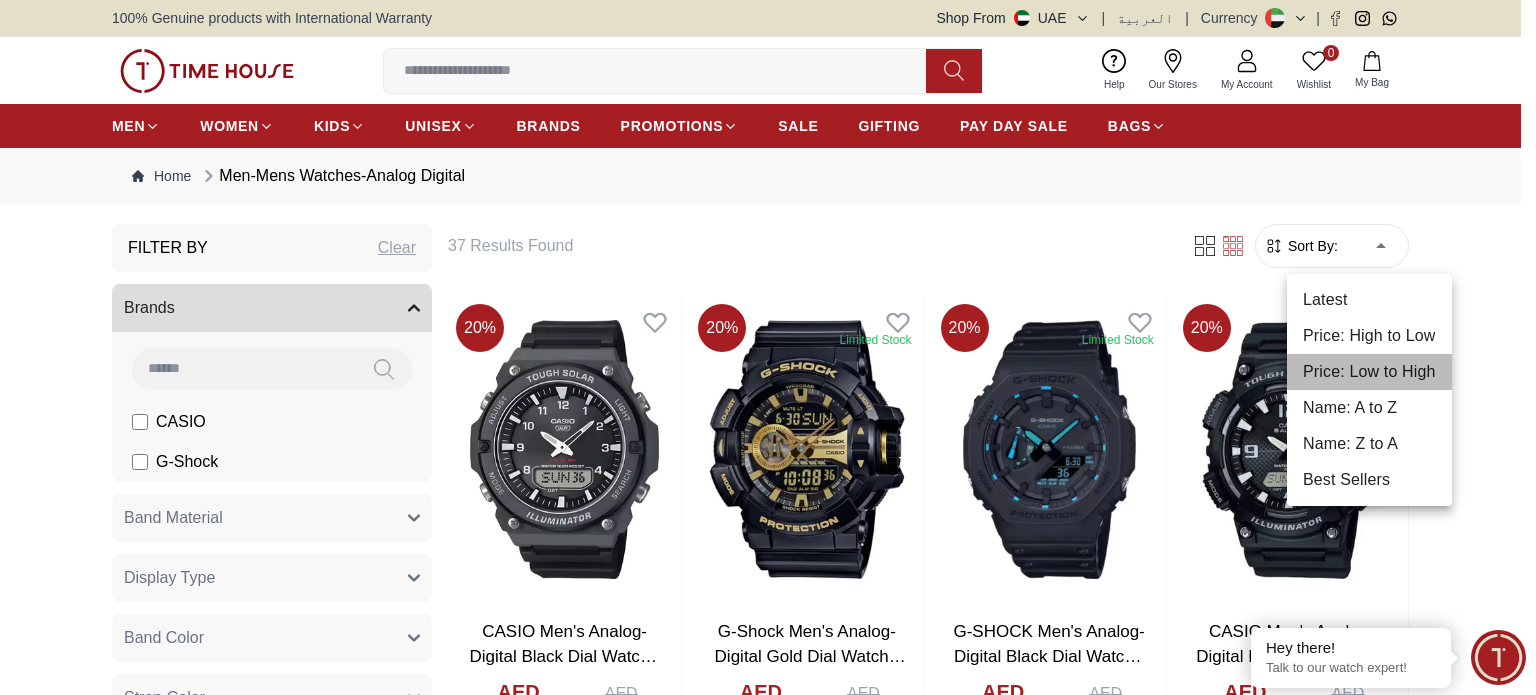 click on "Price: Low to High" at bounding box center [1369, 372] 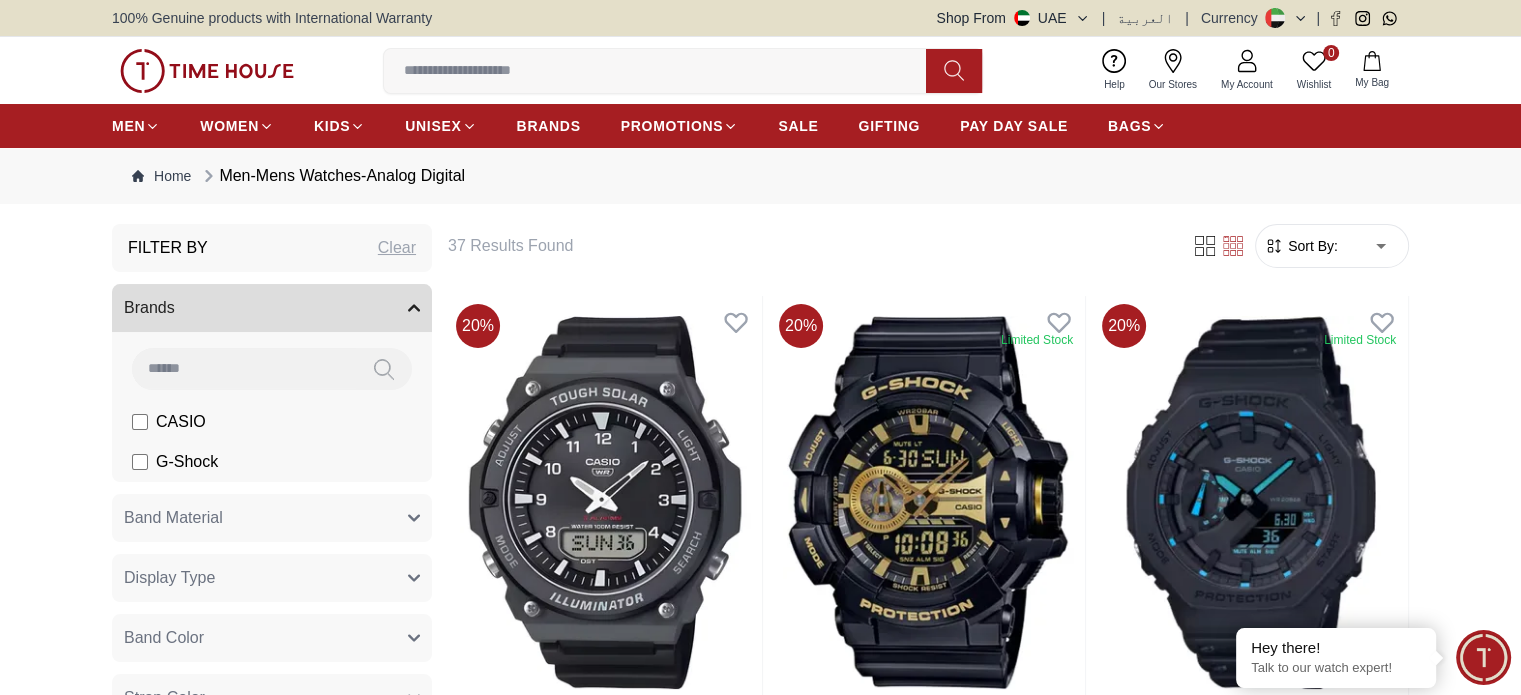type on "*" 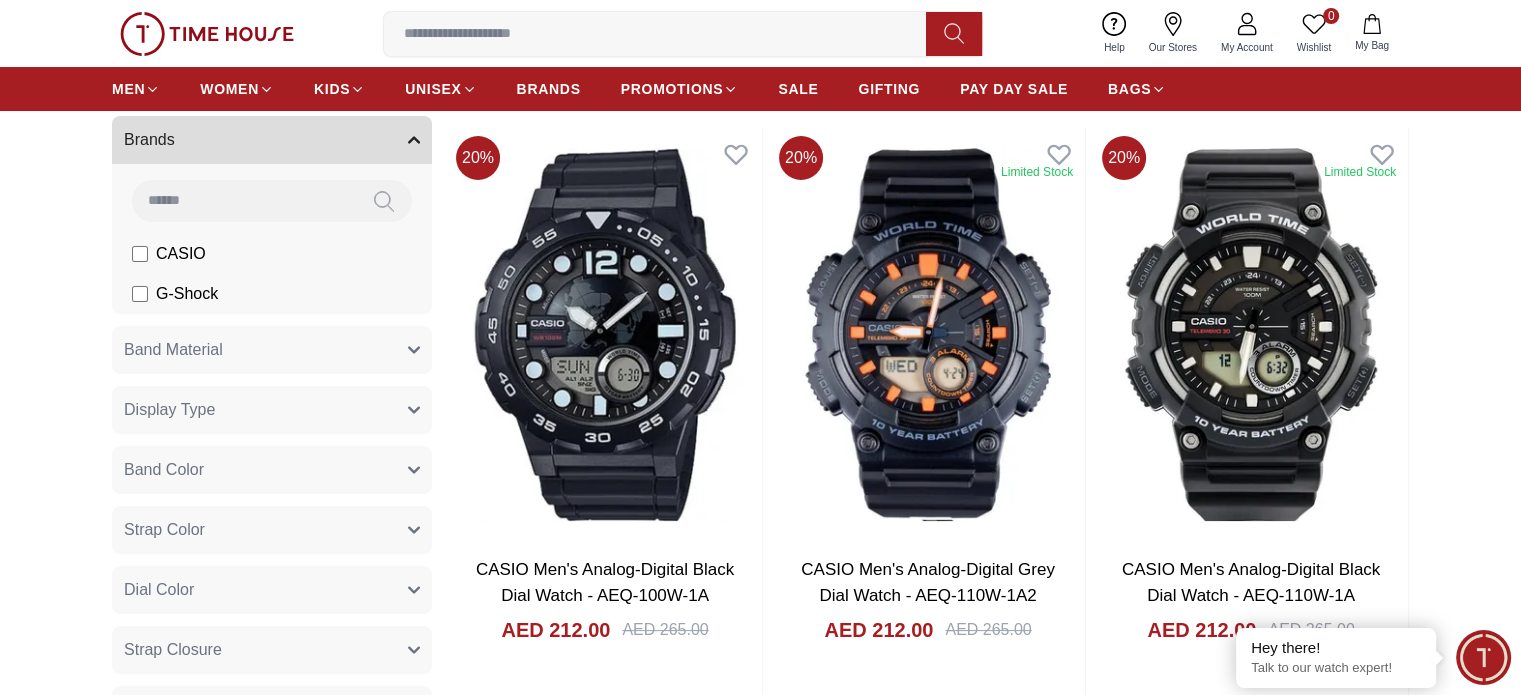 scroll, scrollTop: 0, scrollLeft: 0, axis: both 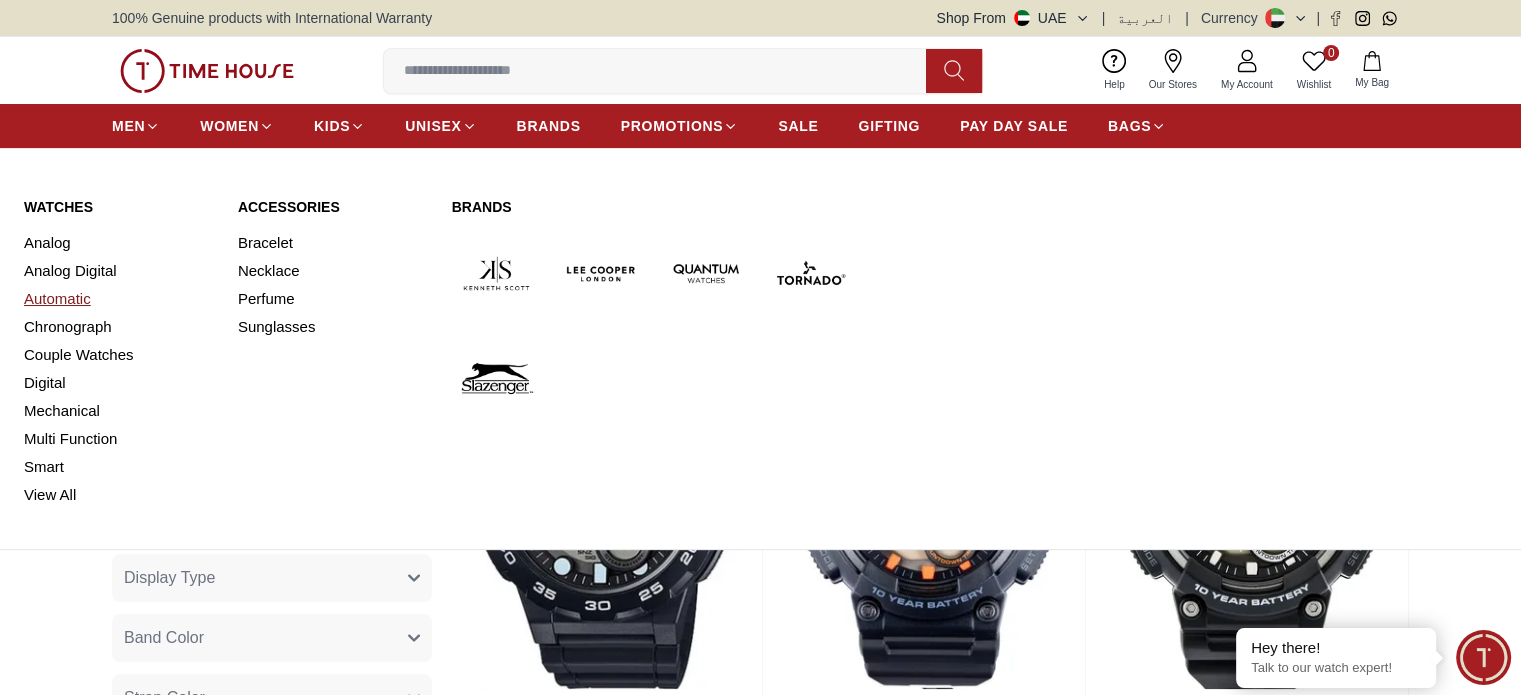 click on "Automatic" at bounding box center (119, 299) 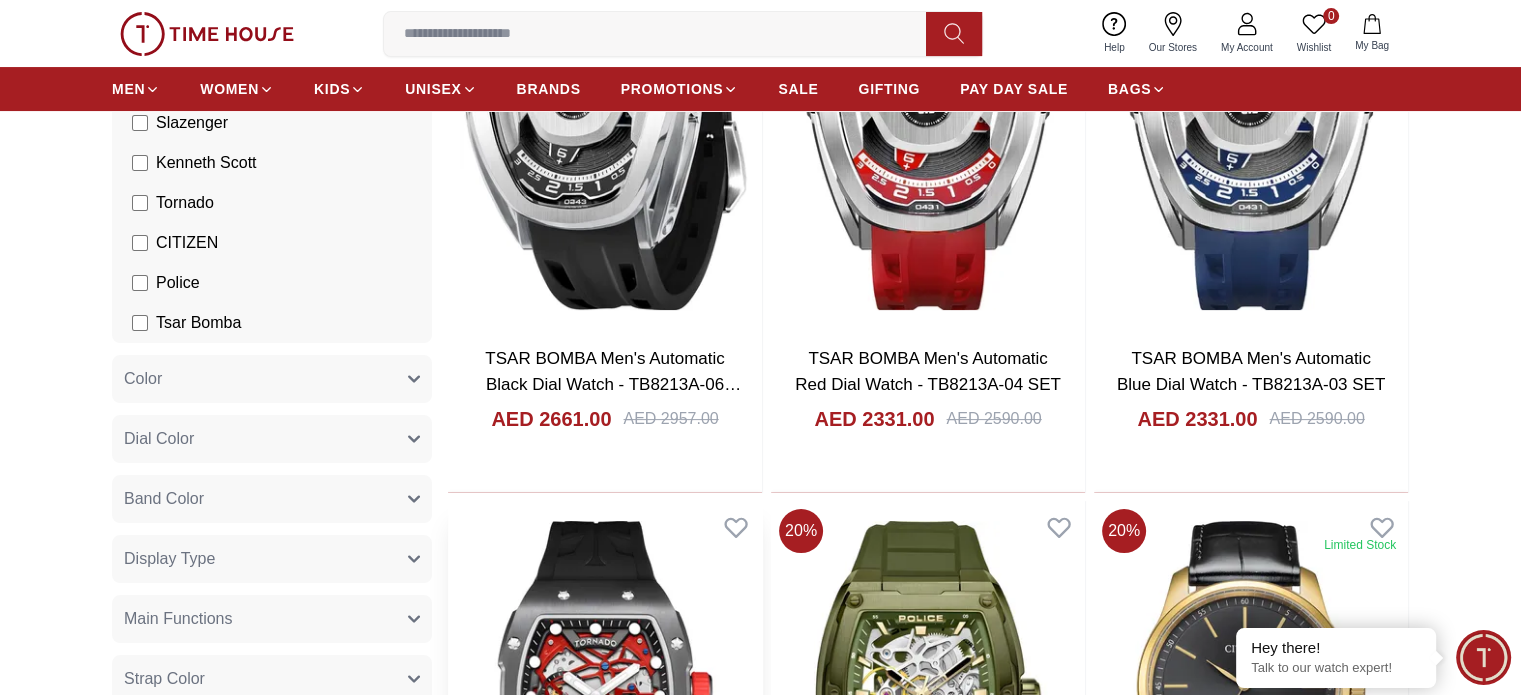 scroll, scrollTop: 0, scrollLeft: 0, axis: both 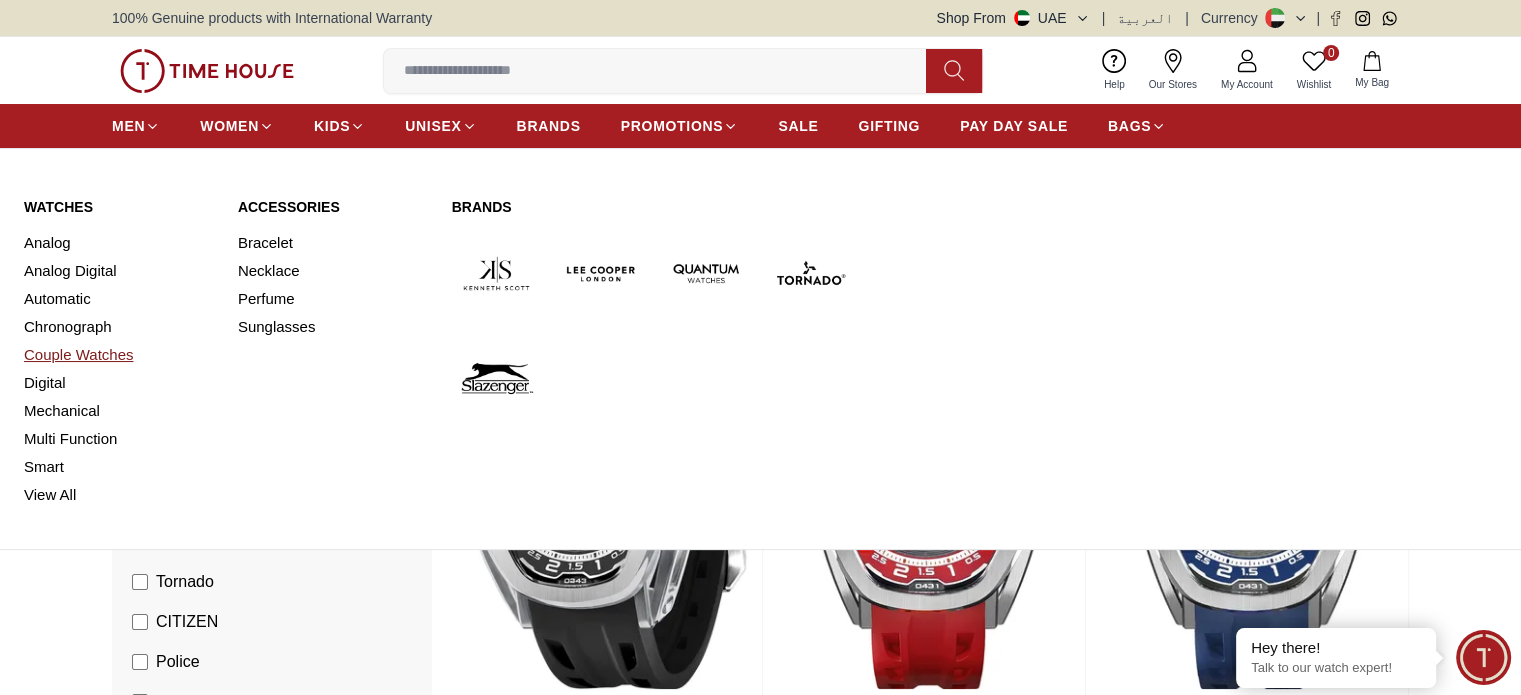 click on "Couple Watches" at bounding box center (119, 355) 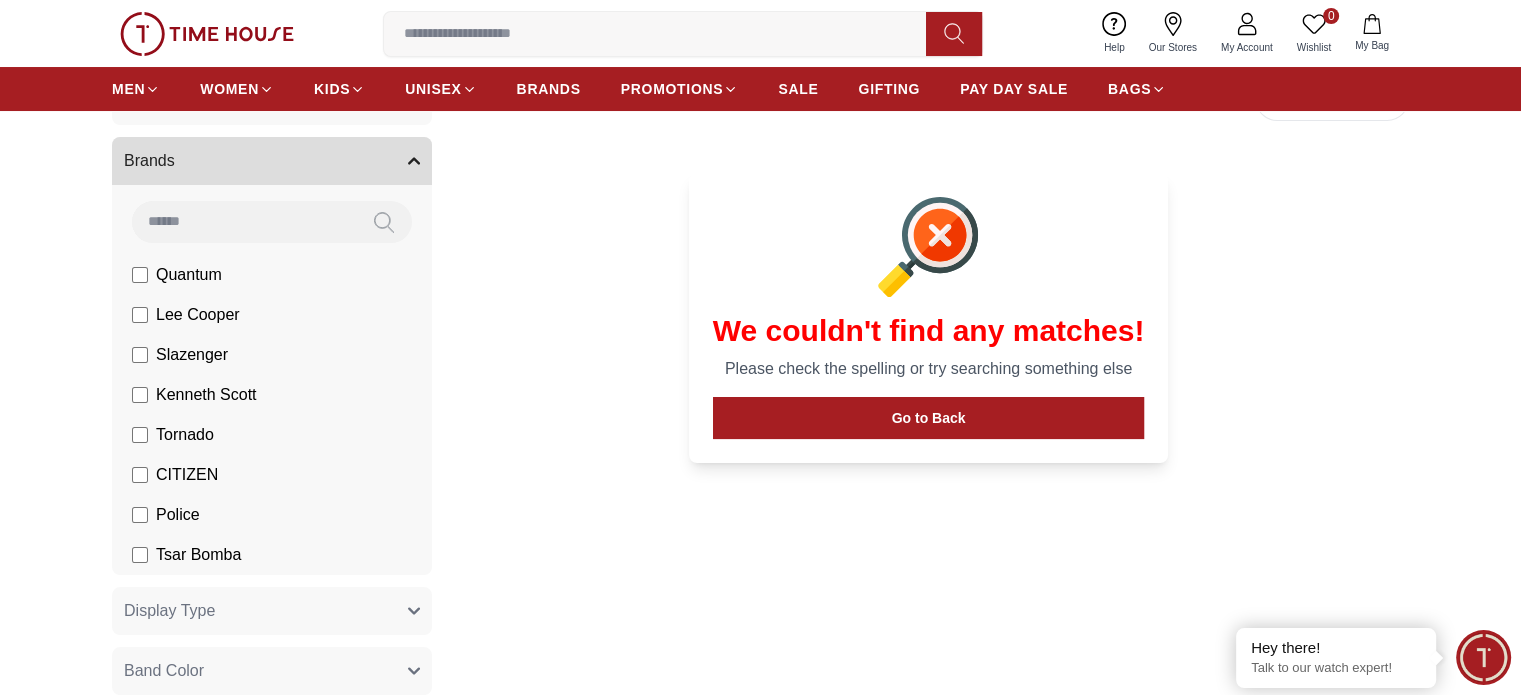 scroll, scrollTop: 0, scrollLeft: 0, axis: both 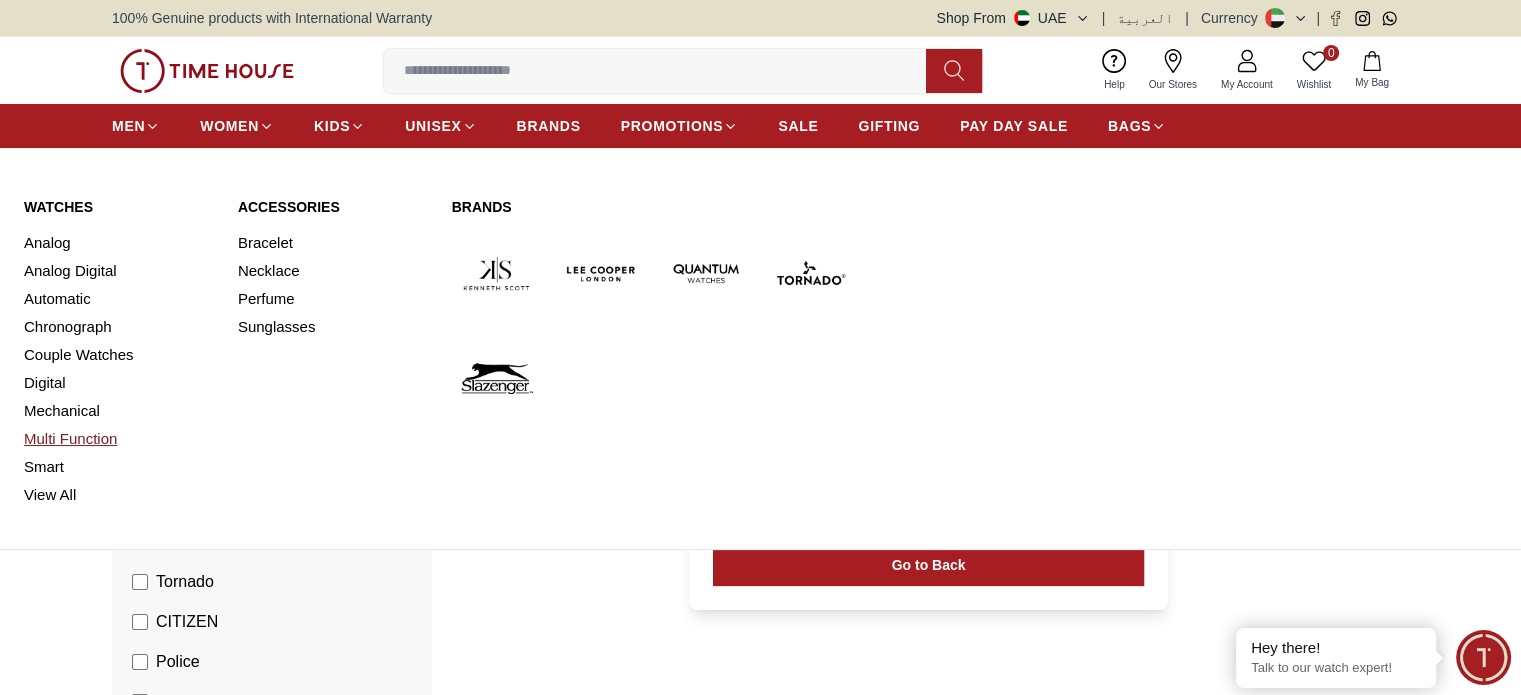 click on "Multi Function" at bounding box center (119, 439) 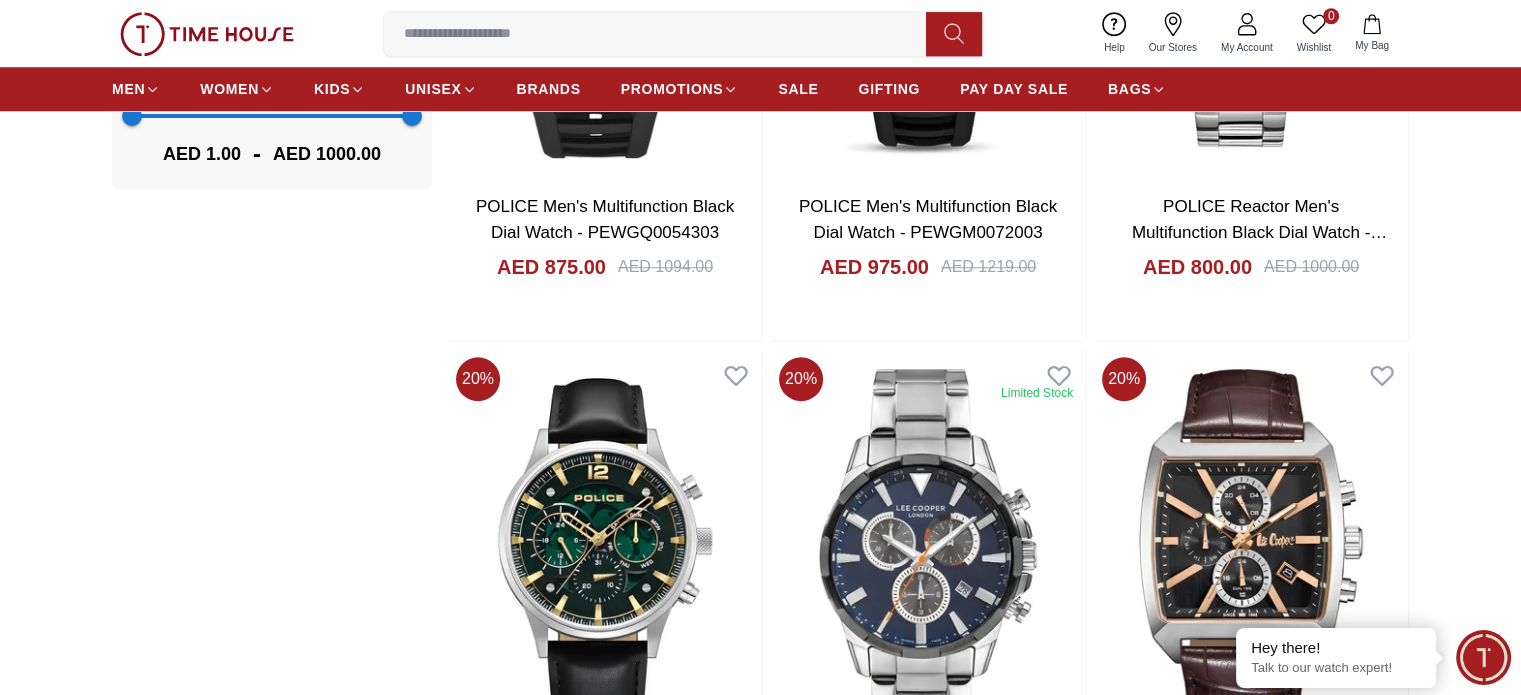 scroll, scrollTop: 1700, scrollLeft: 0, axis: vertical 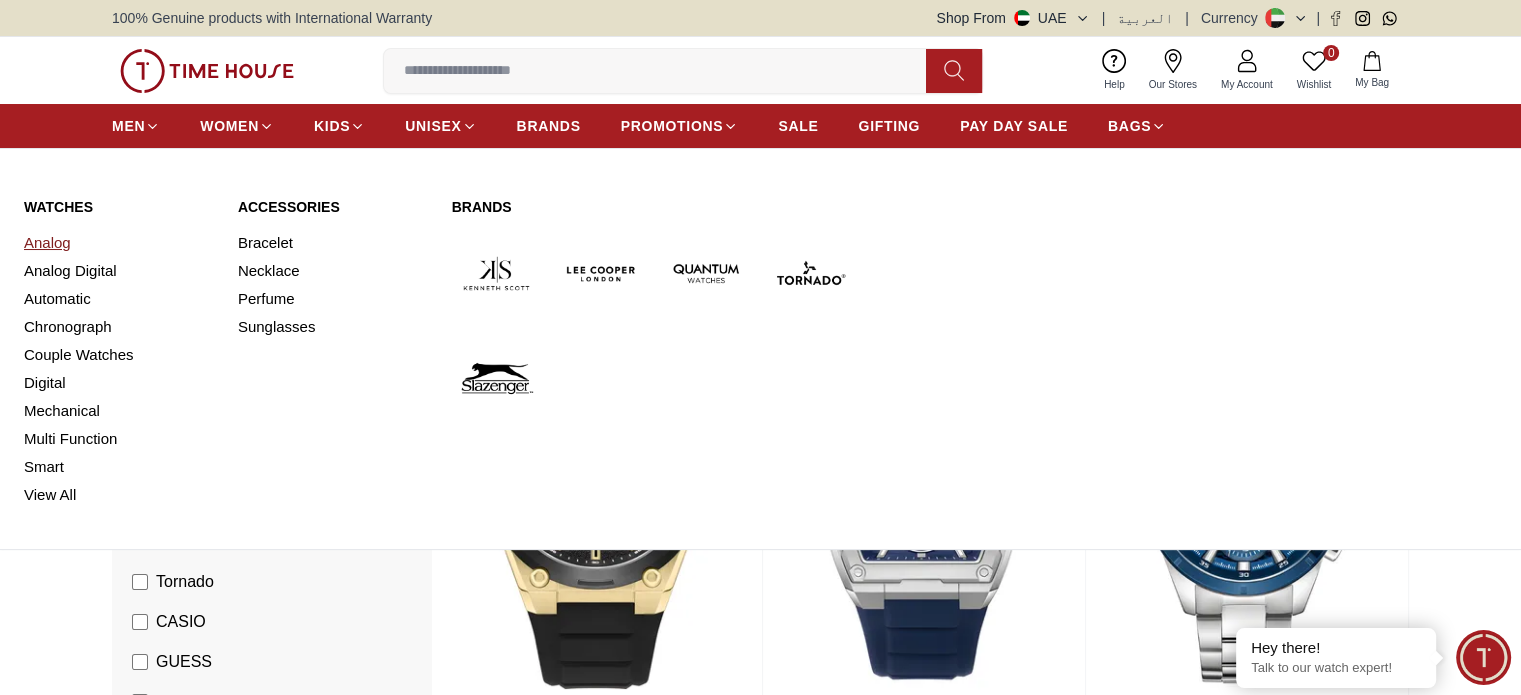click on "Analog" at bounding box center (119, 243) 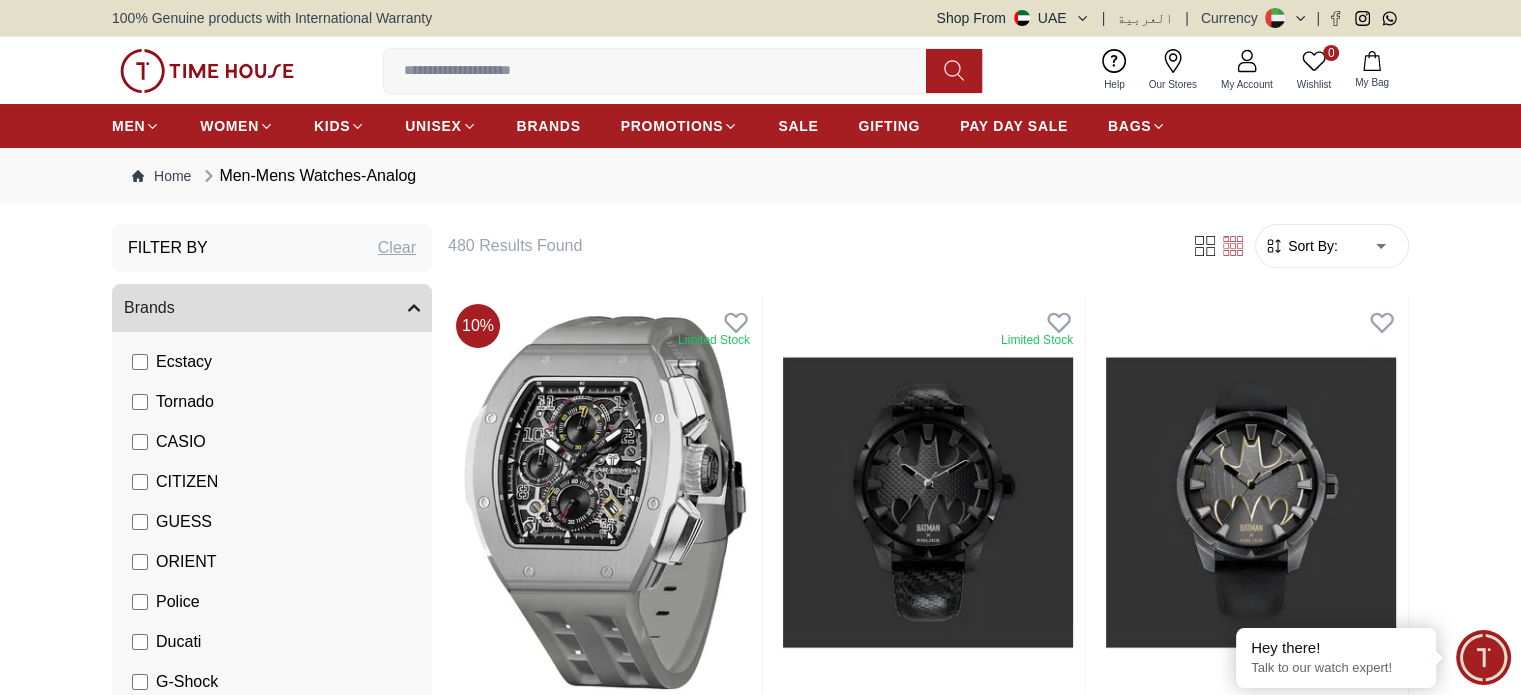 scroll, scrollTop: 229, scrollLeft: 0, axis: vertical 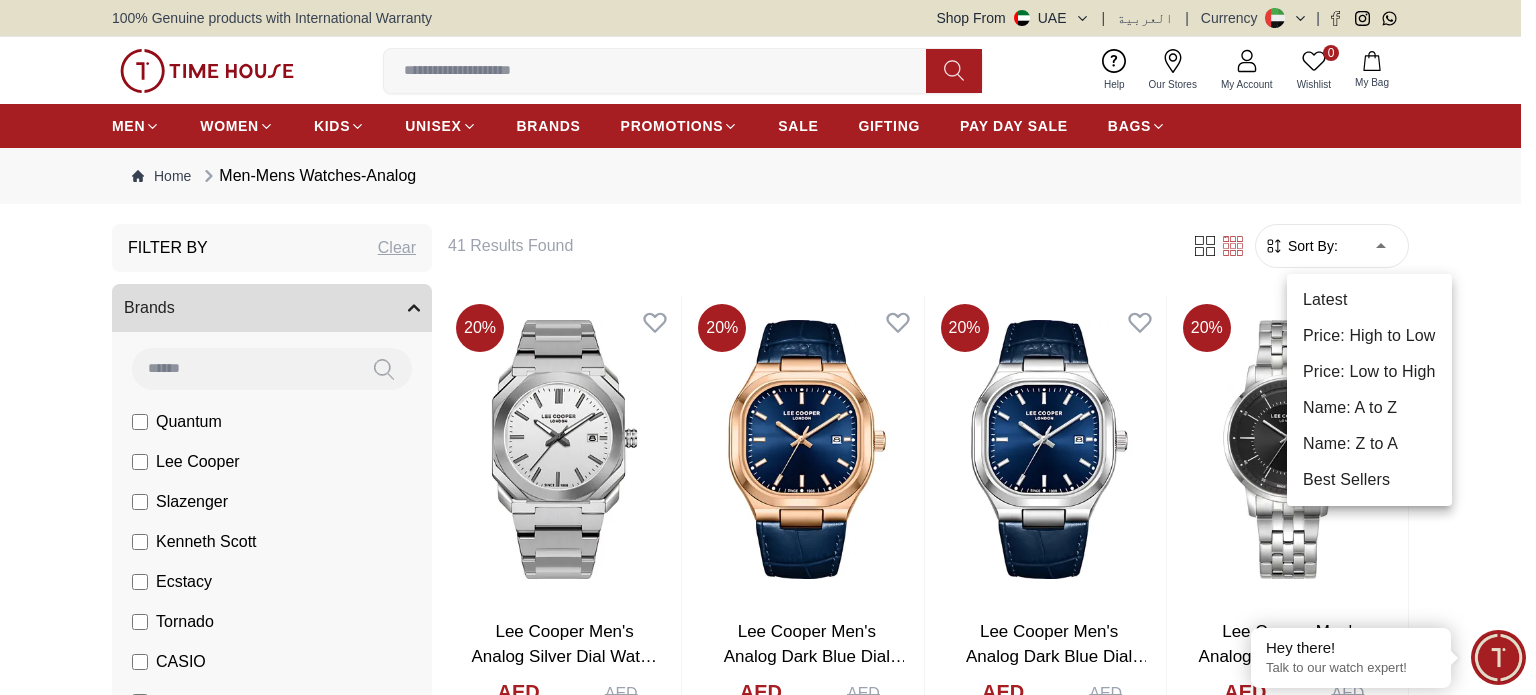 click on "100% Genuine products with International Warranty Shop From UAE | العربية |     Currency    | 0 Wishlist My Bag Help Our Stores My Account 0 Wishlist My Bag MEN WOMEN KIDS UNISEX BRANDS PROMOTIONS SALE GIFTING PAY DAY SALE BAGS Home Men-Mens Watches-Analog    Filter By Clear Brands Quantum Lee Cooper Slazenger Kenneth Scott Ecstacy Tornado CASIO CITIZEN GUESS ORIENT Police Ducati G-Shock Tsar Bomba Color Black Green Blue Red Dark Blue Silver Orange Rose Gold Grey White White / Rose Gold Black / Black Black / Silver Yellow Brown White / Silver Light Blue Black /Grey Pink Green /Silver Purple Blue / Blue Navy Blue Military Green Blue / Silver Champagne White / Gold White / Gold  Black  Ivory Blue  Army Green Camouflage Silver / White / Rose Gold Black / Blue MOP White Black/Silver Blue/Silver Navy blue Cadet Blue Deep Blue Green / Gold  Spa Blue /public/uploads/product/IBmFk_Q1AGS.jpg /public/uploads/product/zze3SOb-QLE.jpg Main Functions Small second hand Case Size (Mm) 45 32.1 40 34.9 26.5" at bounding box center [768, 1807] 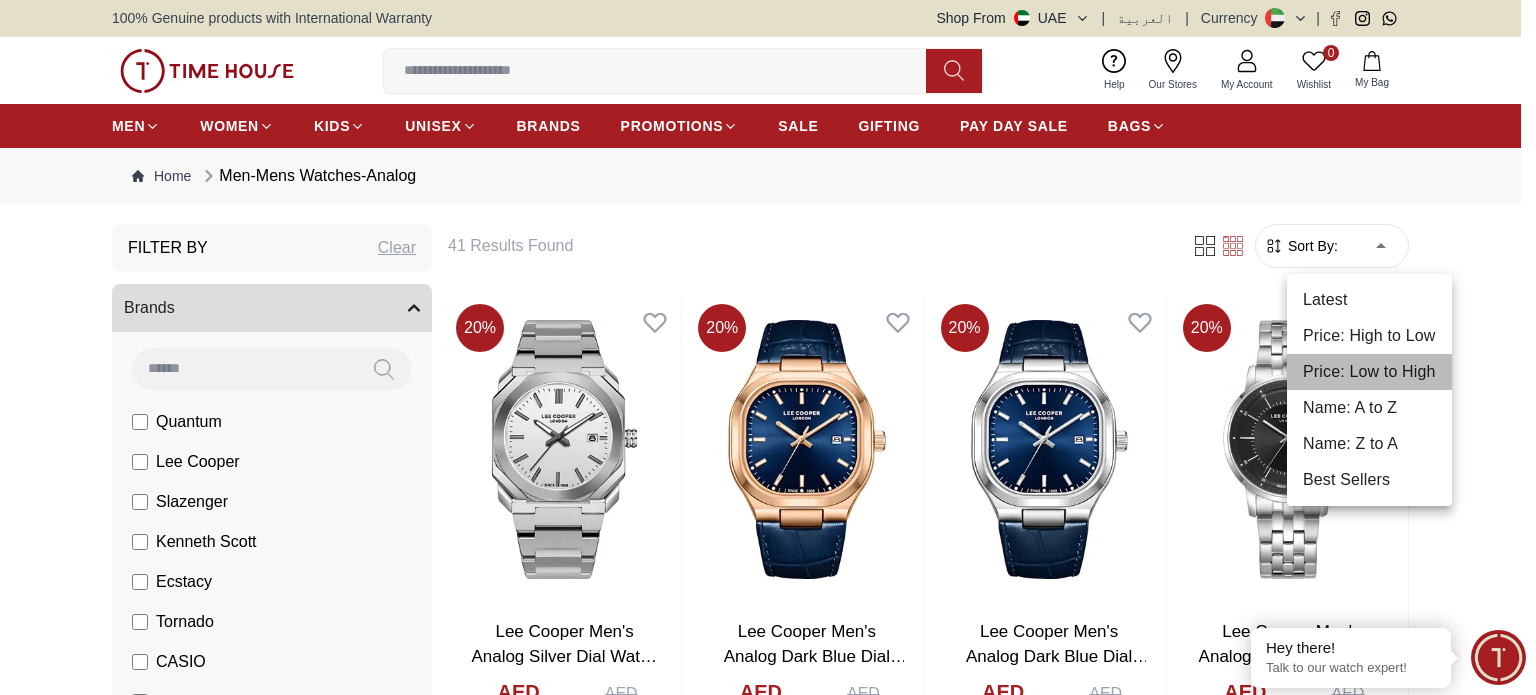 click on "Price: Low to High" at bounding box center [1369, 372] 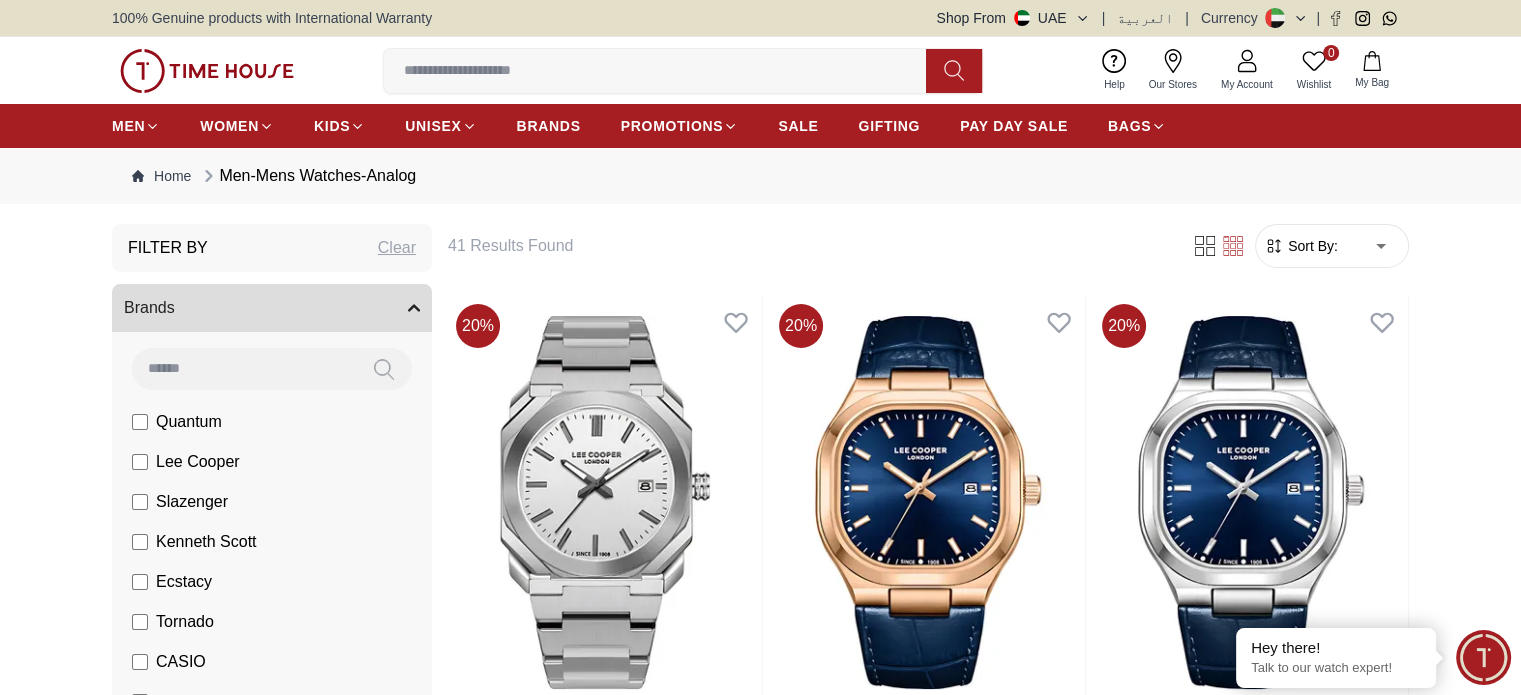 type on "*" 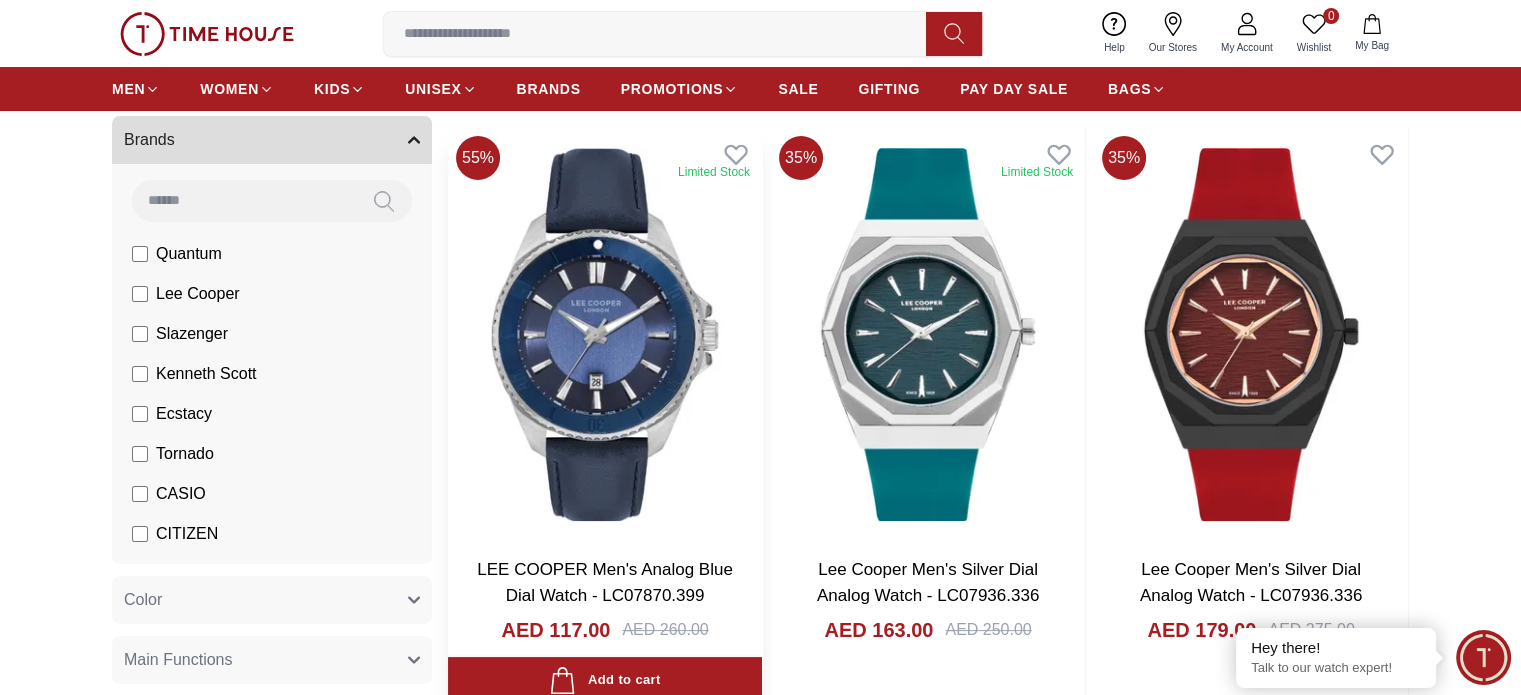 scroll, scrollTop: 200, scrollLeft: 0, axis: vertical 